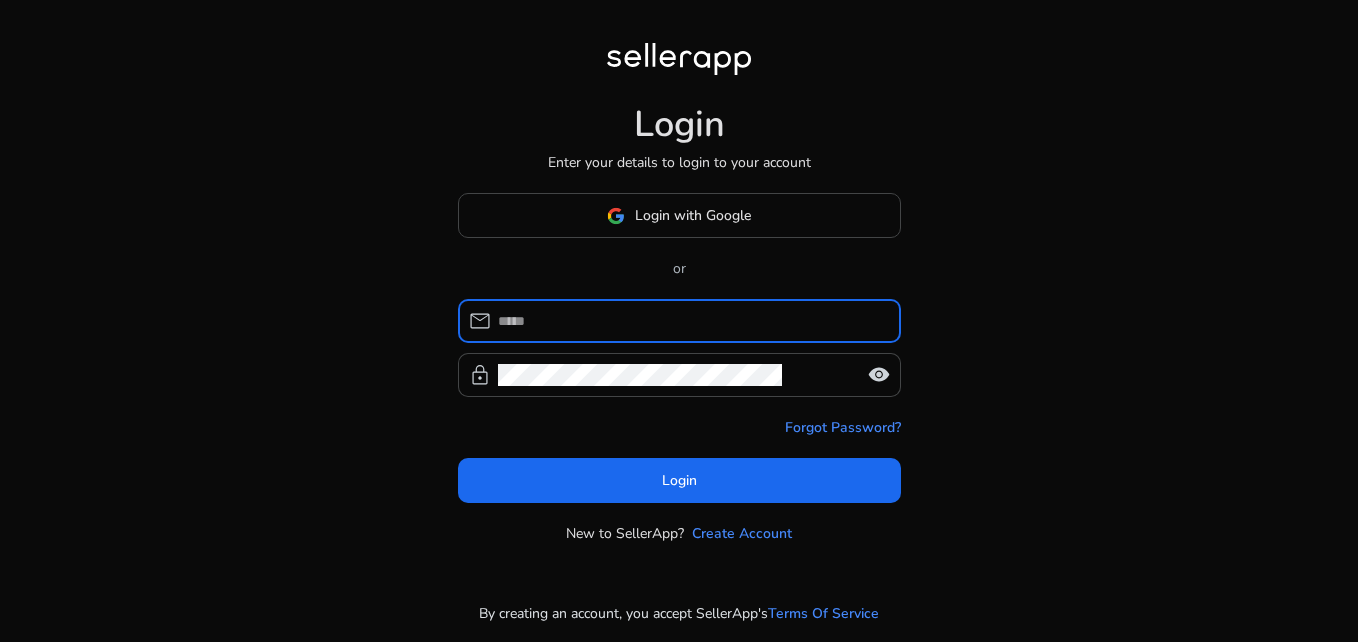 scroll, scrollTop: 0, scrollLeft: 0, axis: both 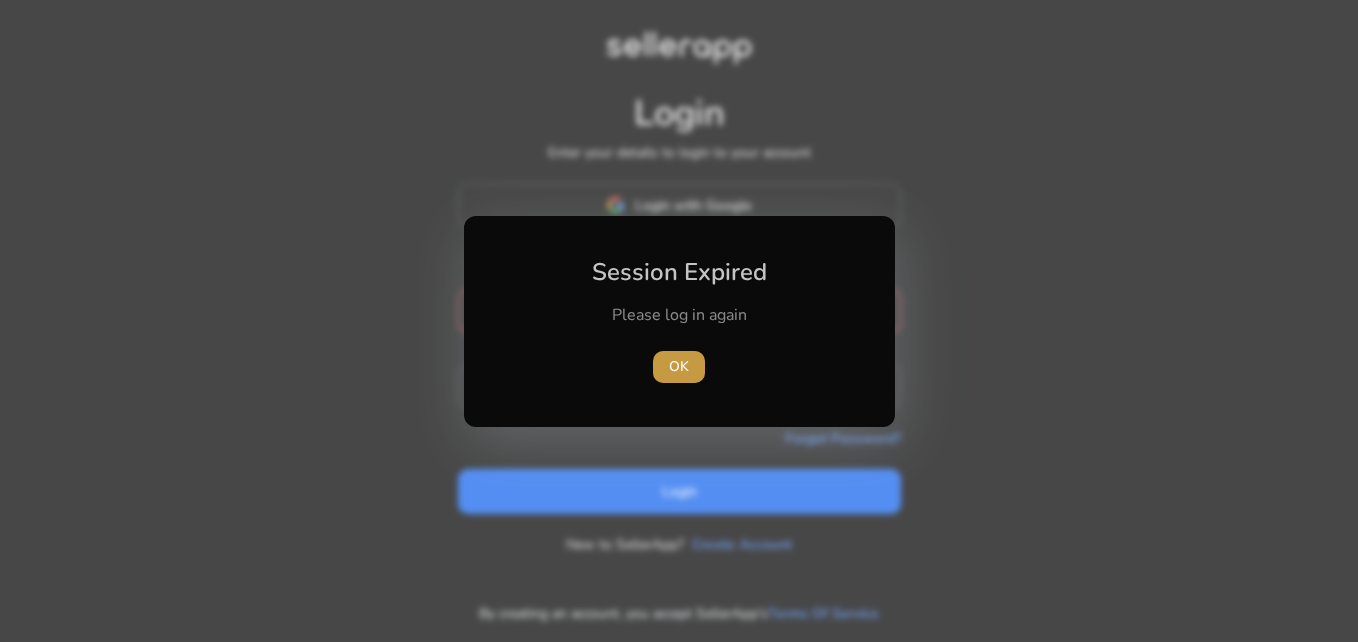 type 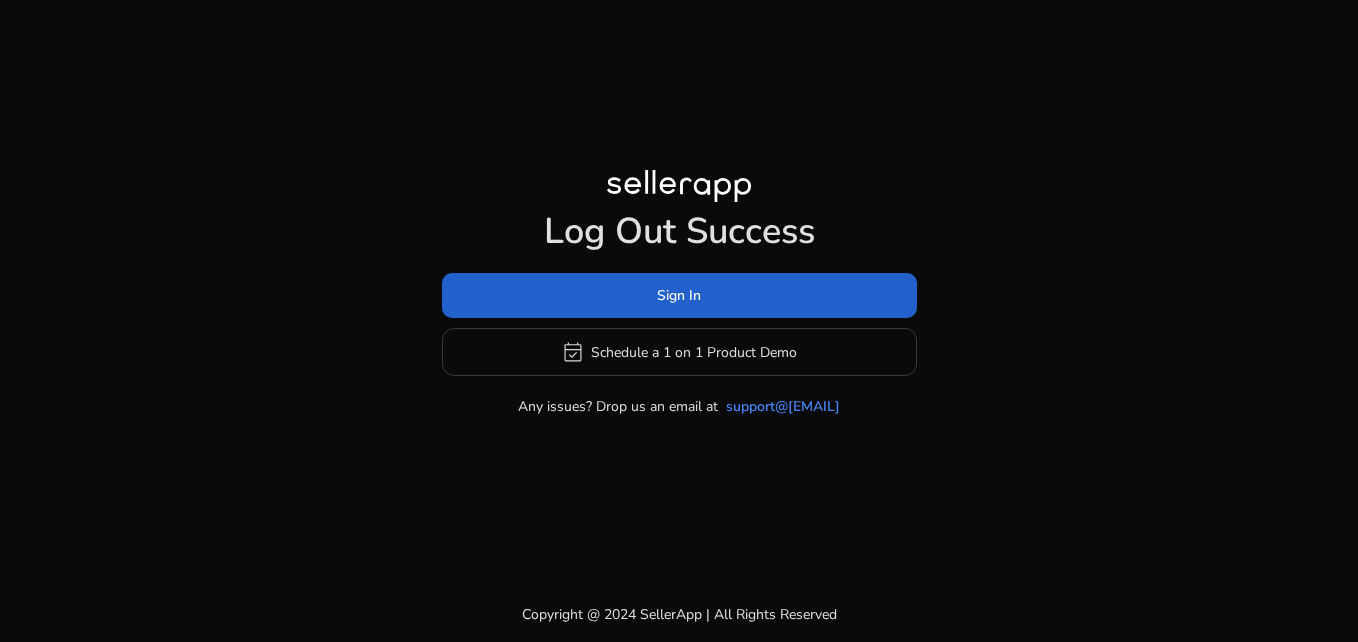 click on "Sign In" 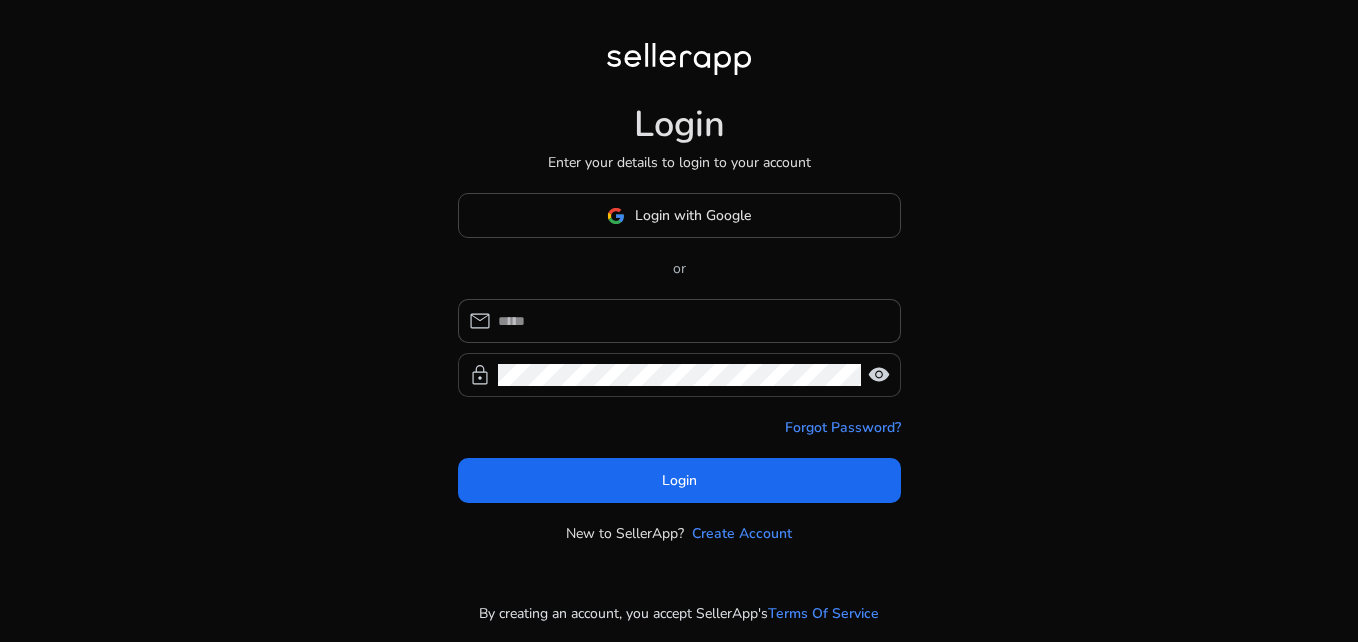 type on "**********" 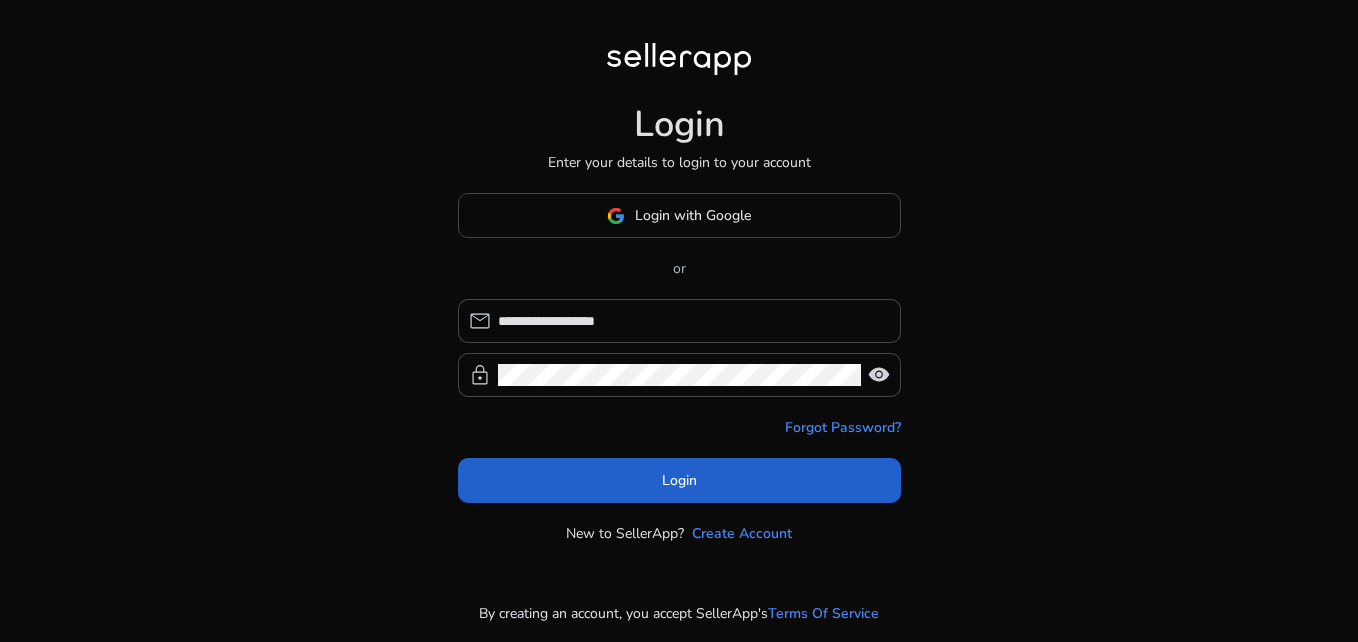 click at bounding box center [679, 481] 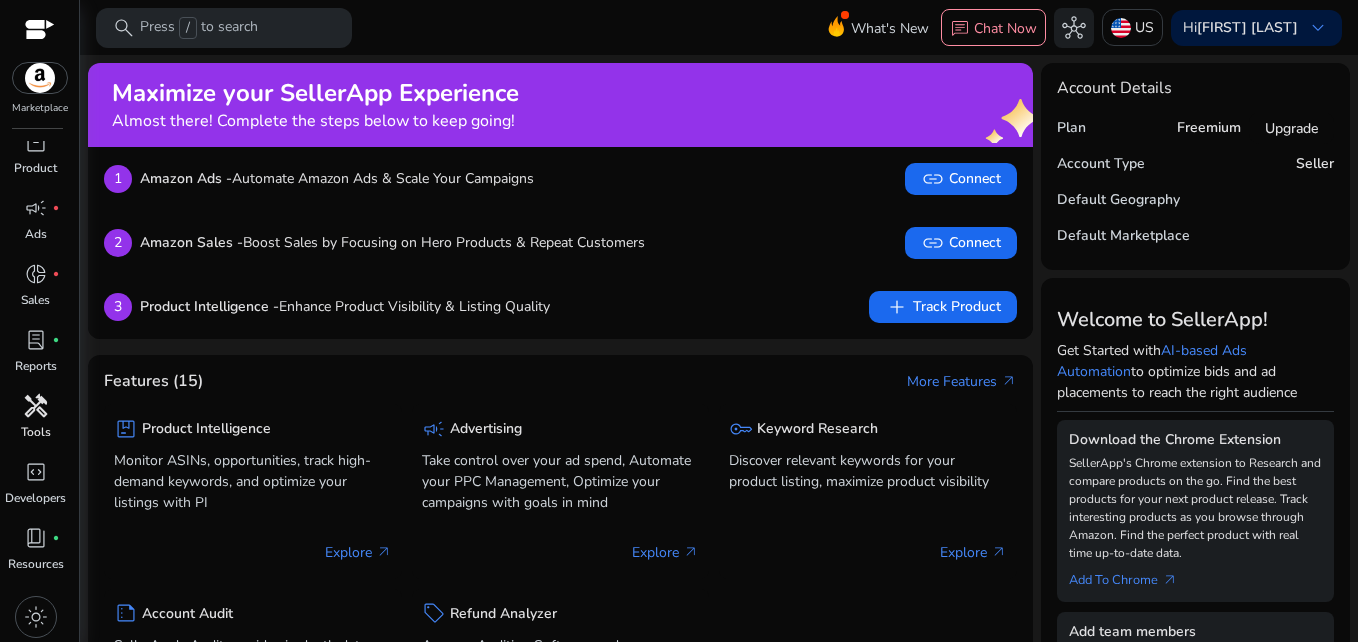 scroll, scrollTop: 19, scrollLeft: 0, axis: vertical 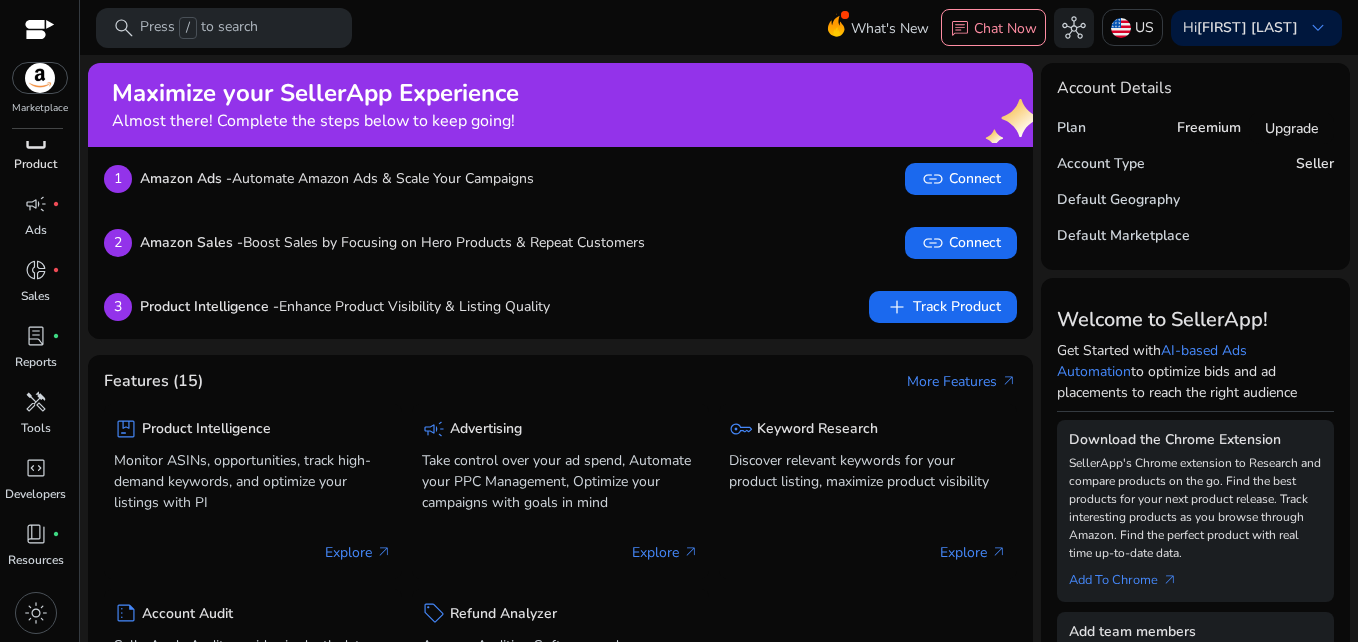 click on "Product" at bounding box center [35, 164] 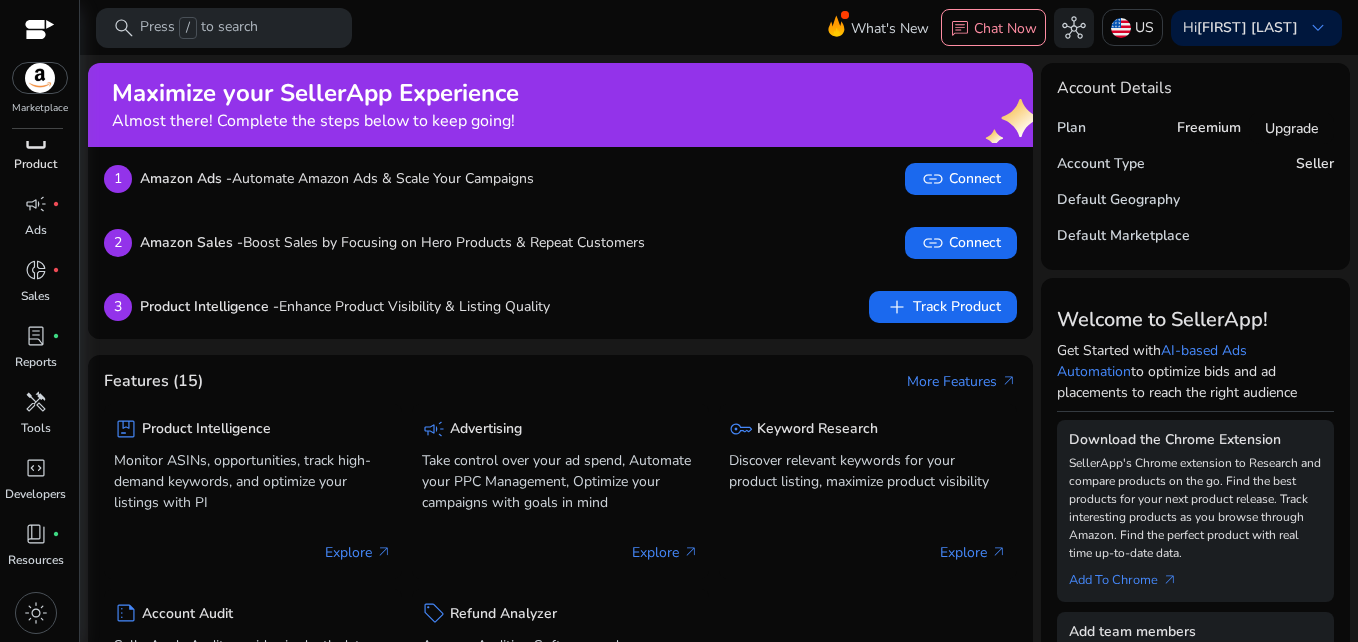 click on "Product" at bounding box center (35, 164) 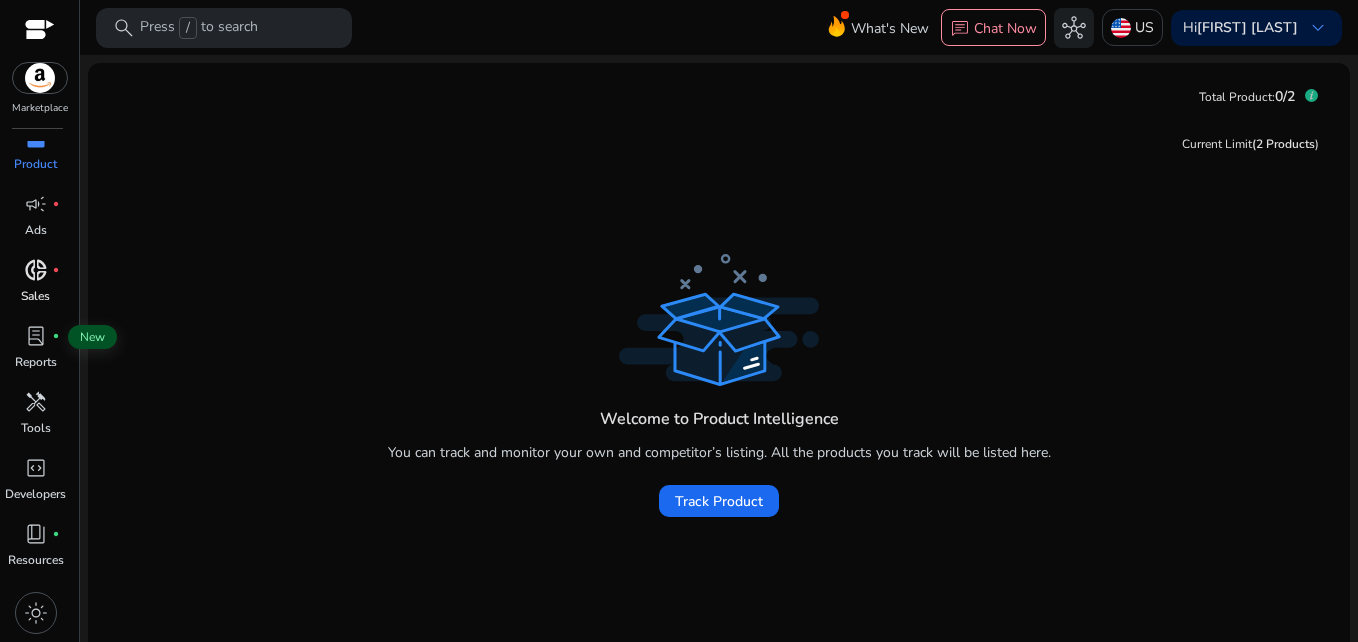 scroll, scrollTop: 0, scrollLeft: 0, axis: both 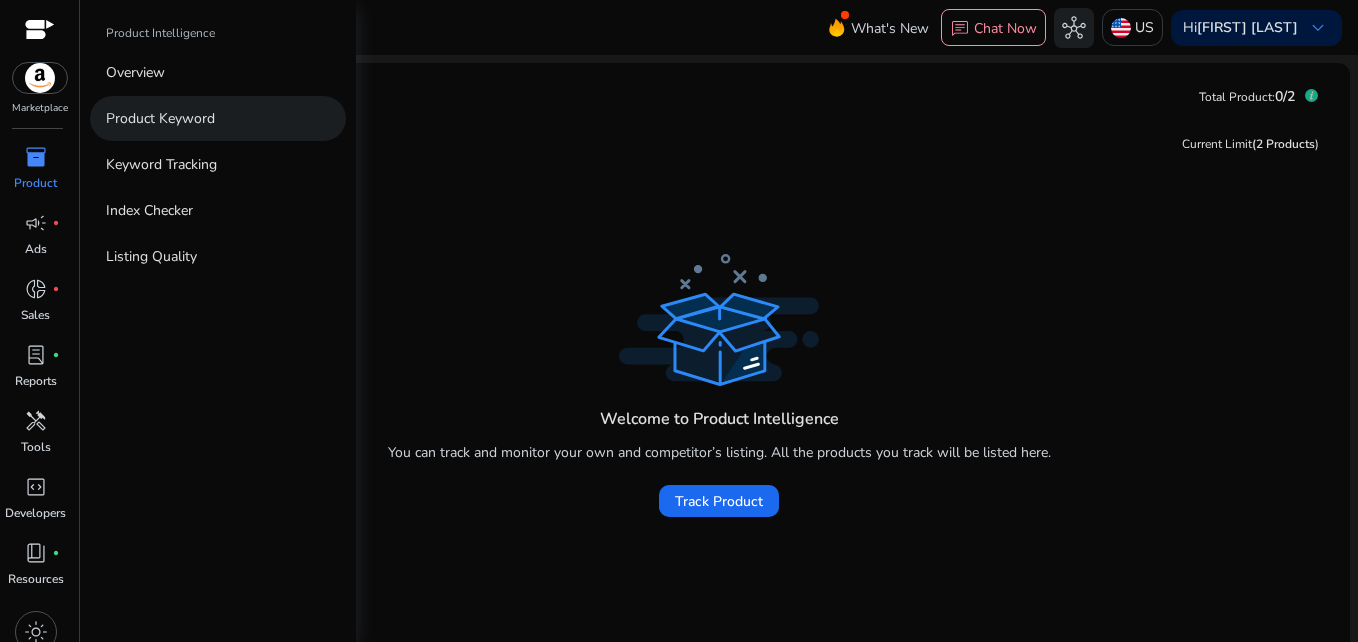 click on "Product Keyword" at bounding box center [160, 118] 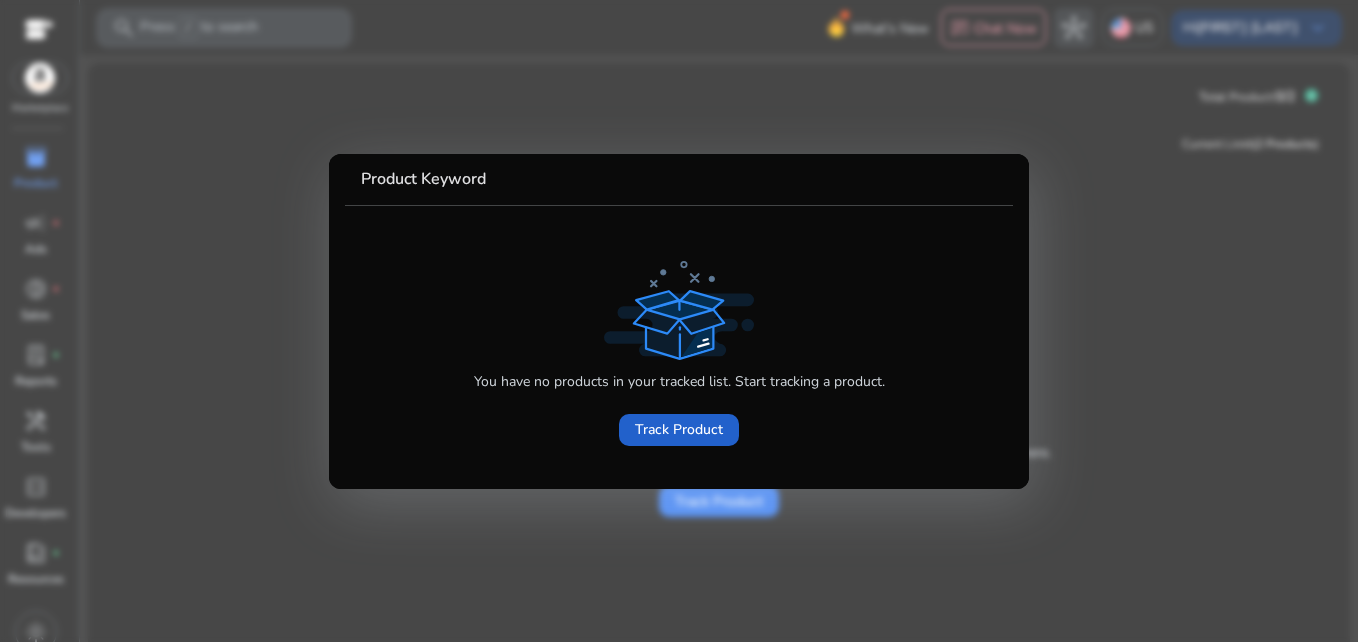 click on "Track Product" 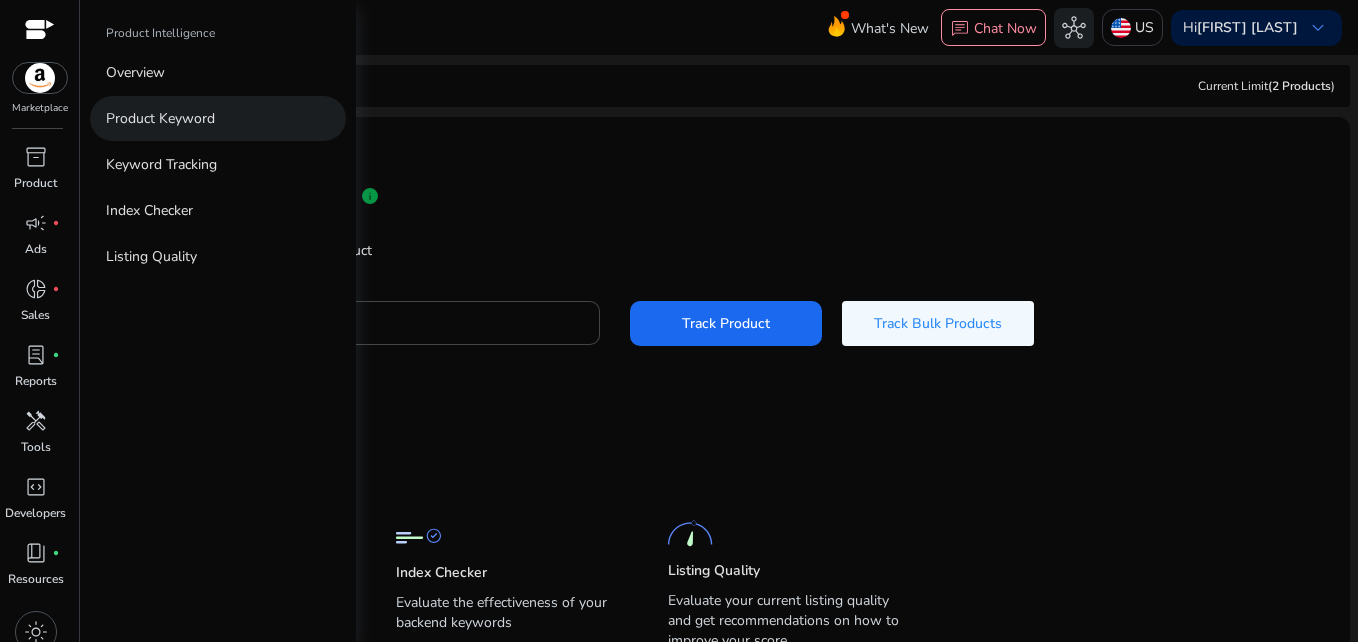 click on "Product Keyword" at bounding box center (160, 118) 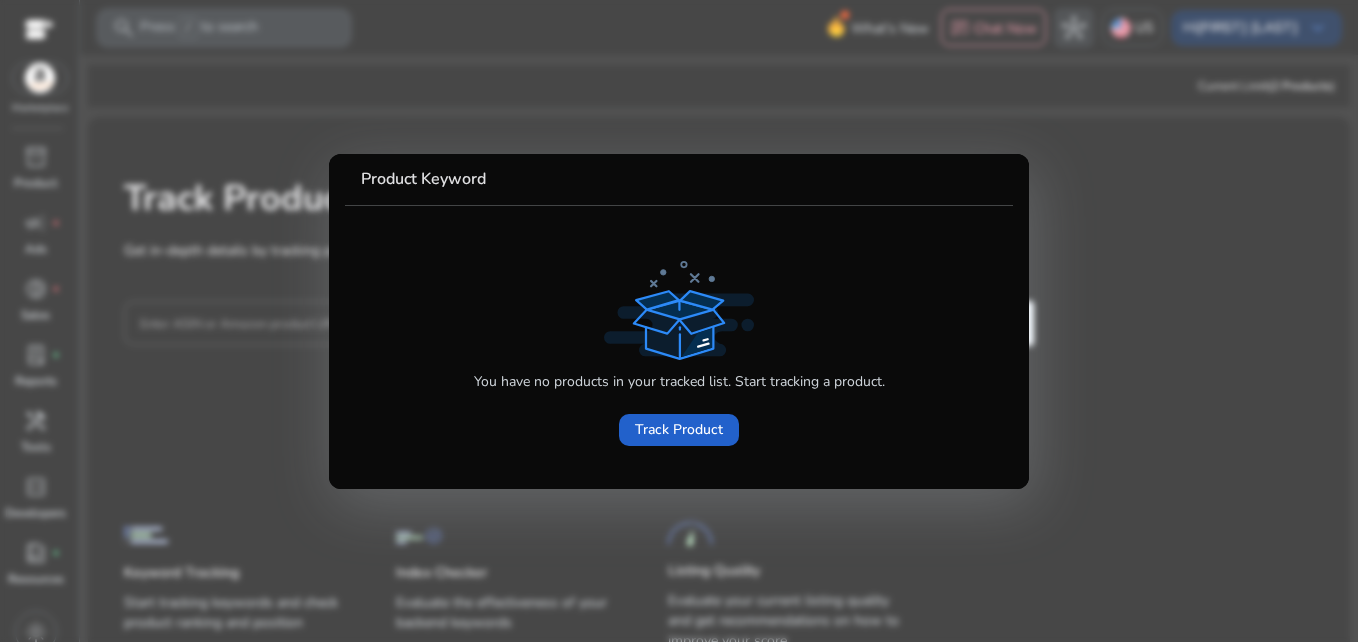 click 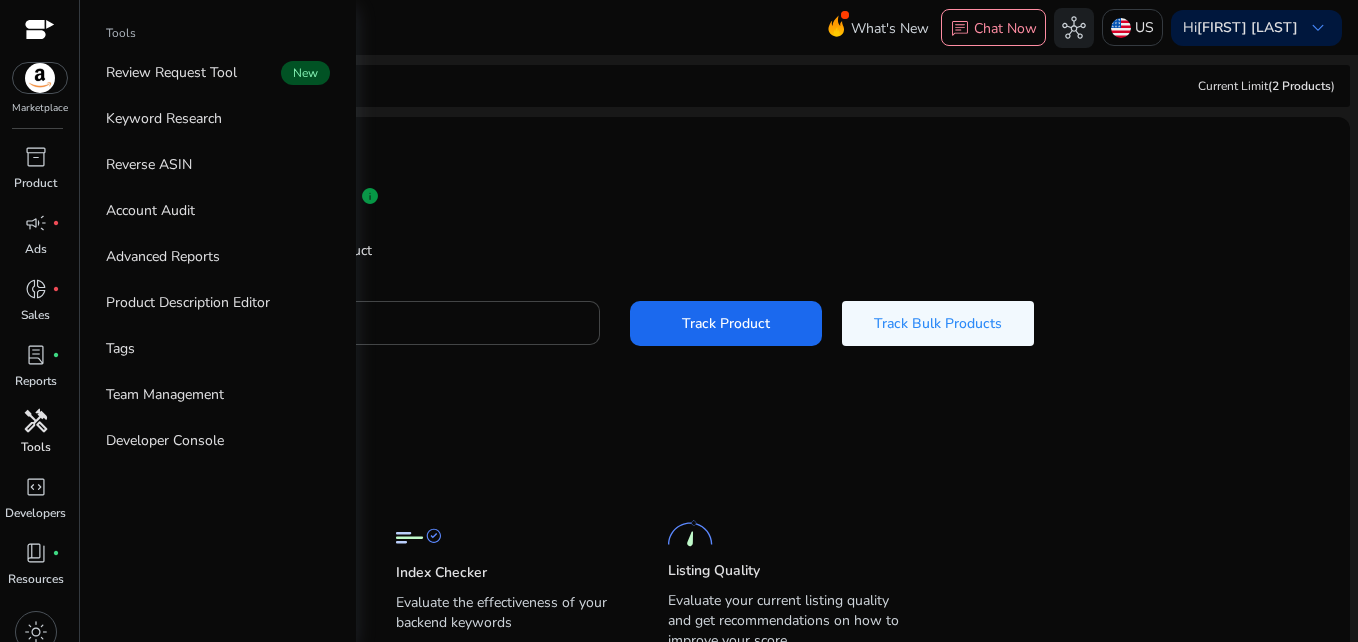 click on "handyman" at bounding box center (36, 421) 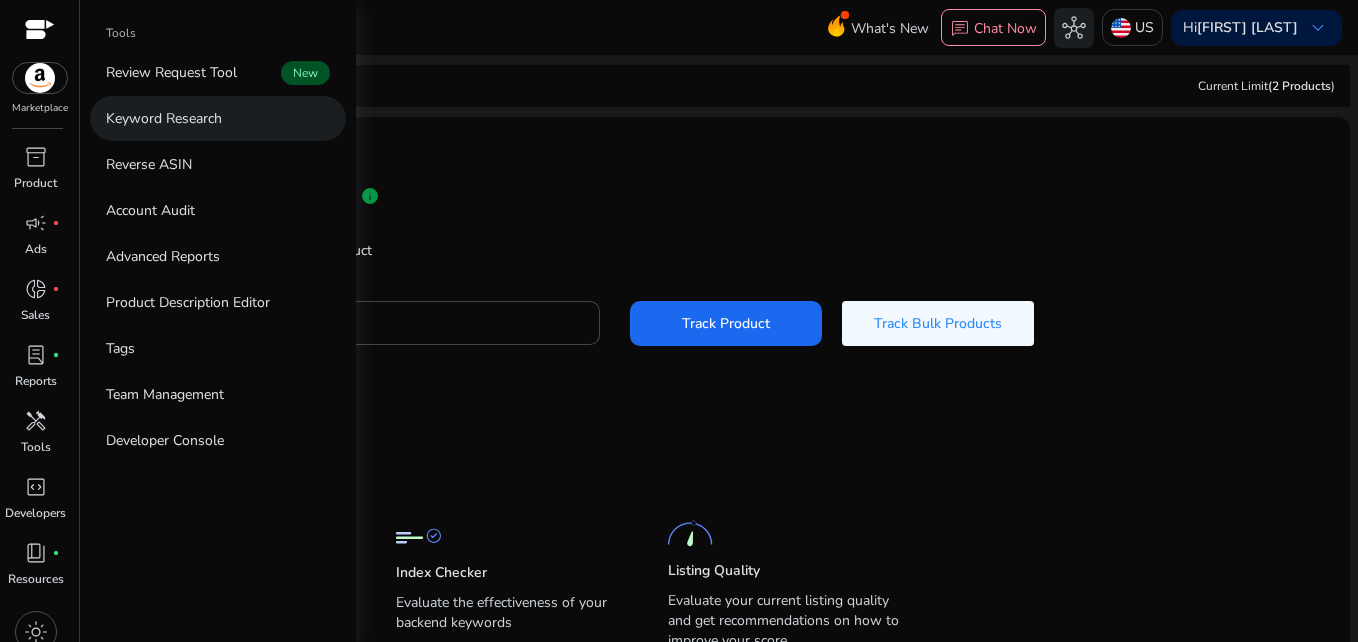 click on "Keyword Research" at bounding box center (164, 118) 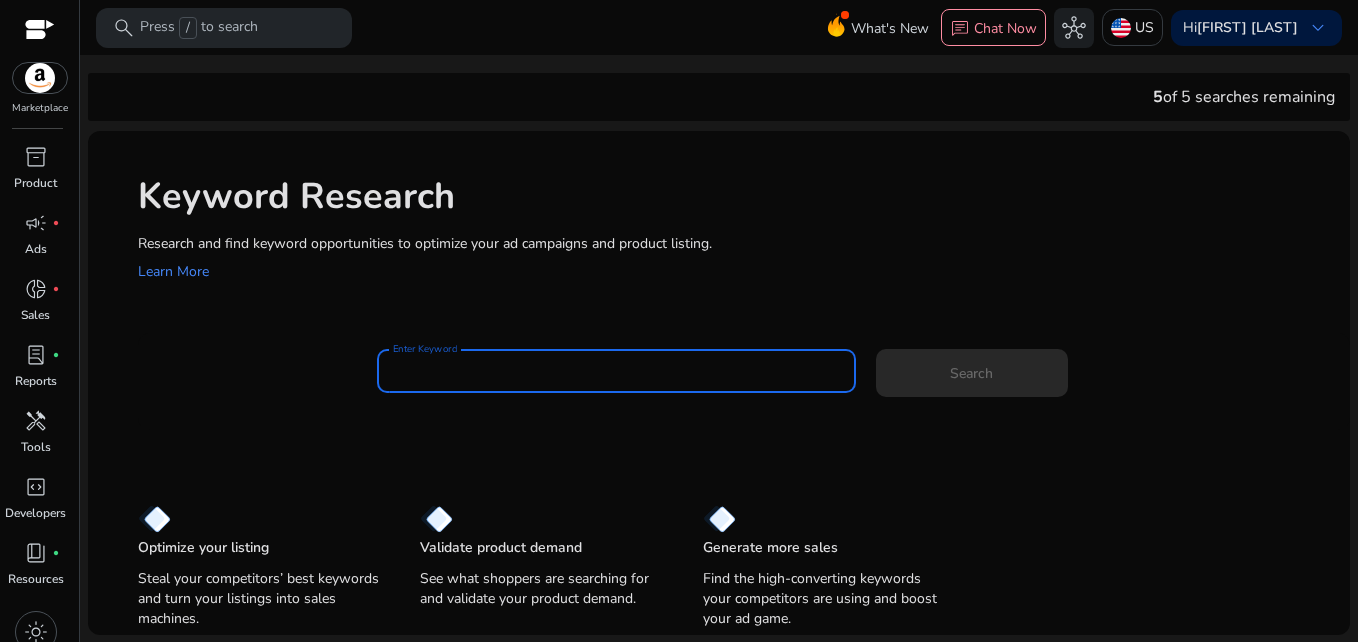 paste on "**********" 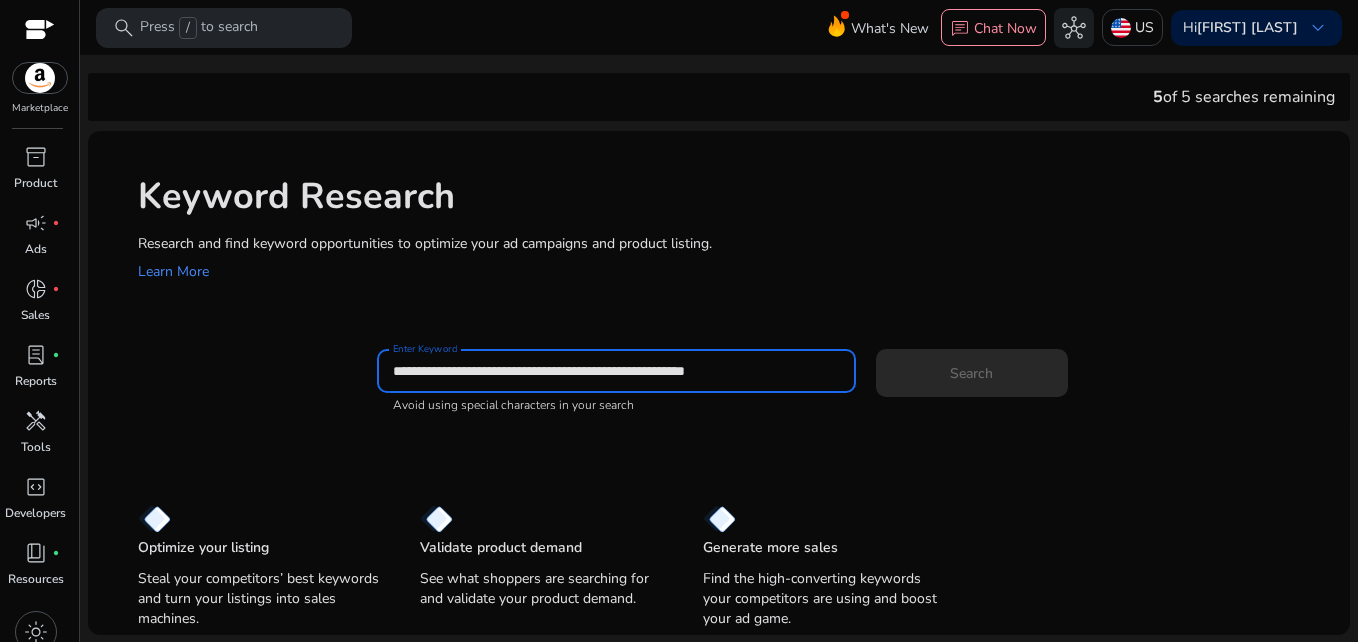 click on "**********" at bounding box center (616, 371) 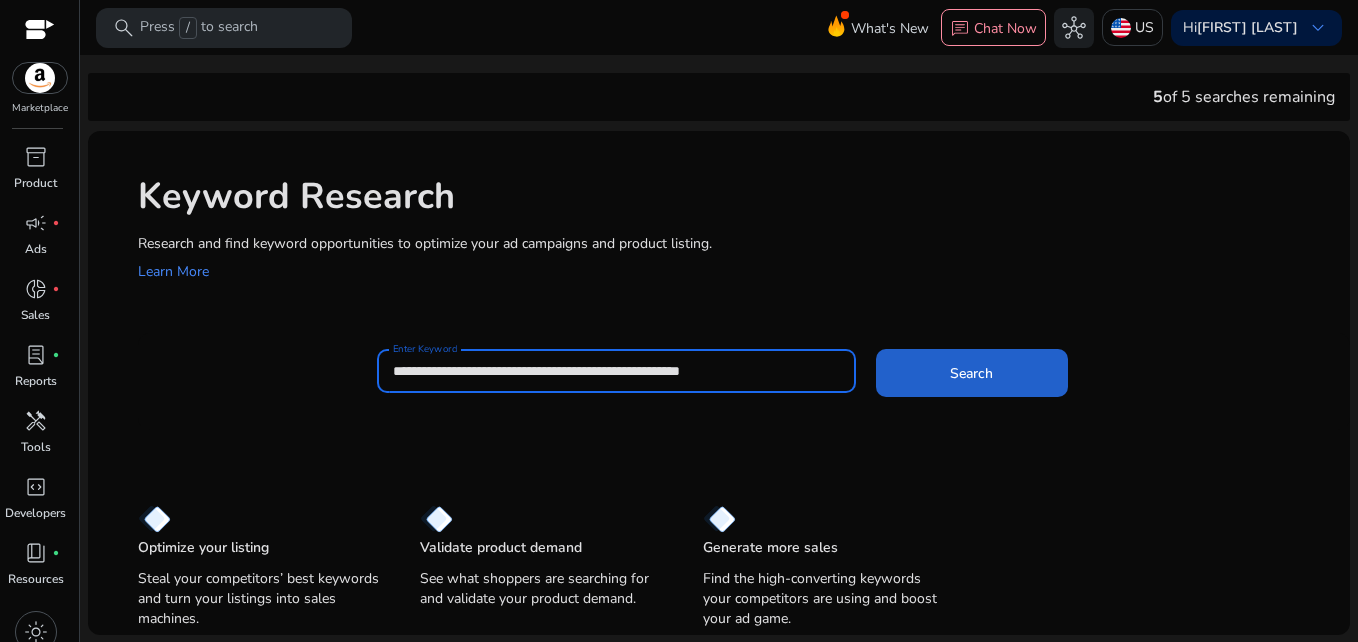 type on "**********" 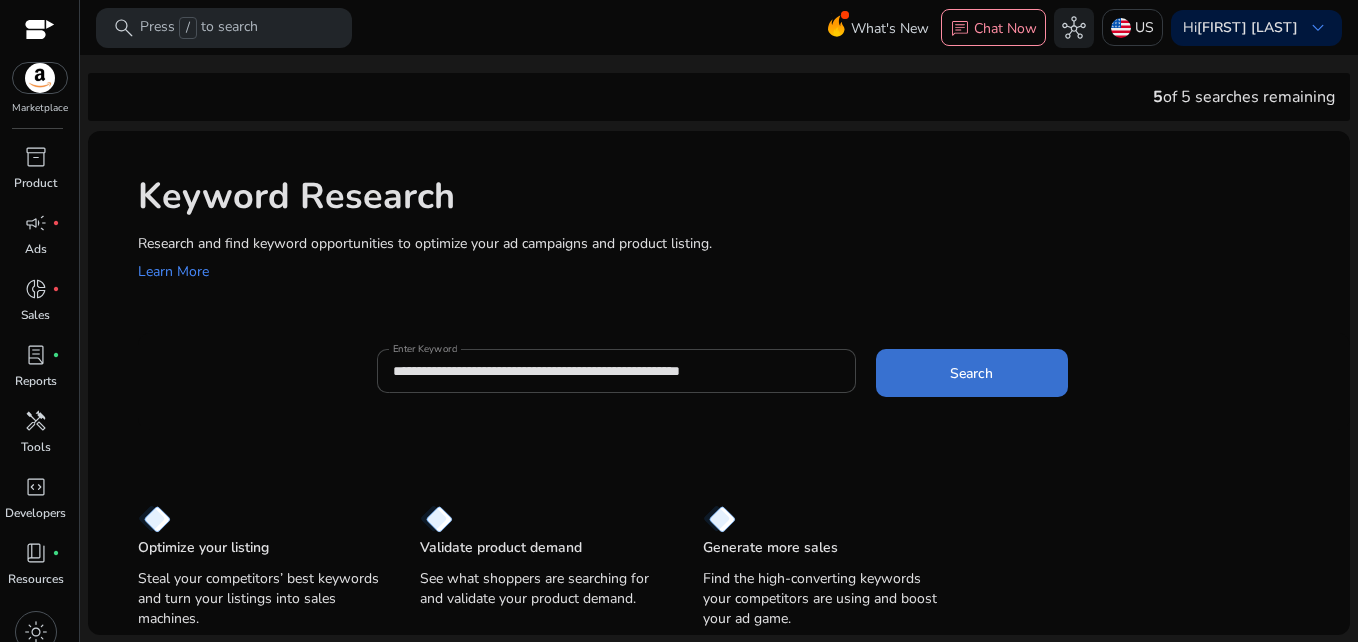 click 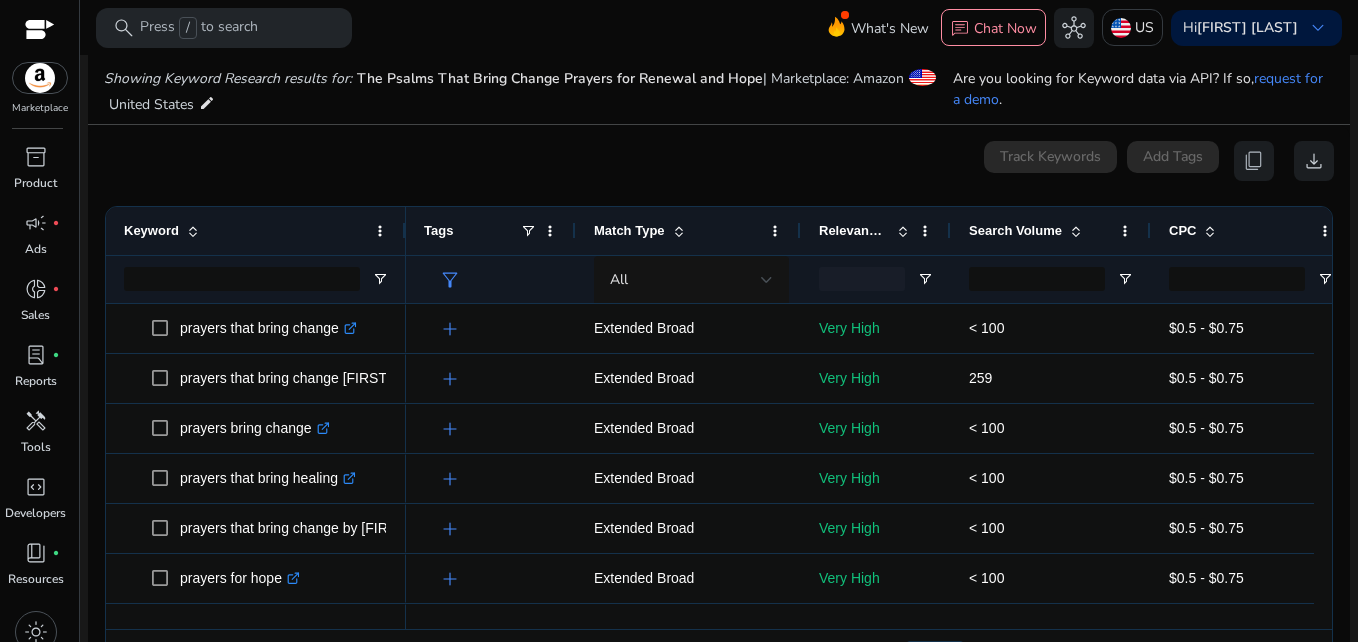 scroll, scrollTop: 238, scrollLeft: 0, axis: vertical 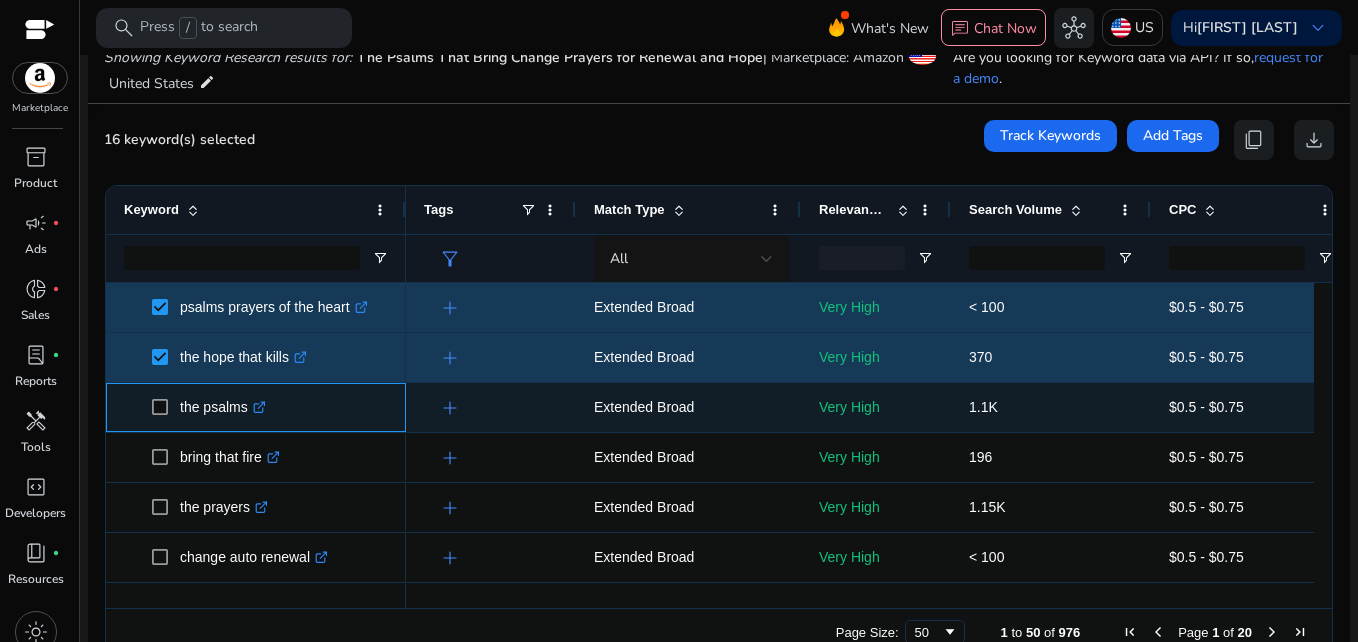click at bounding box center [166, 407] 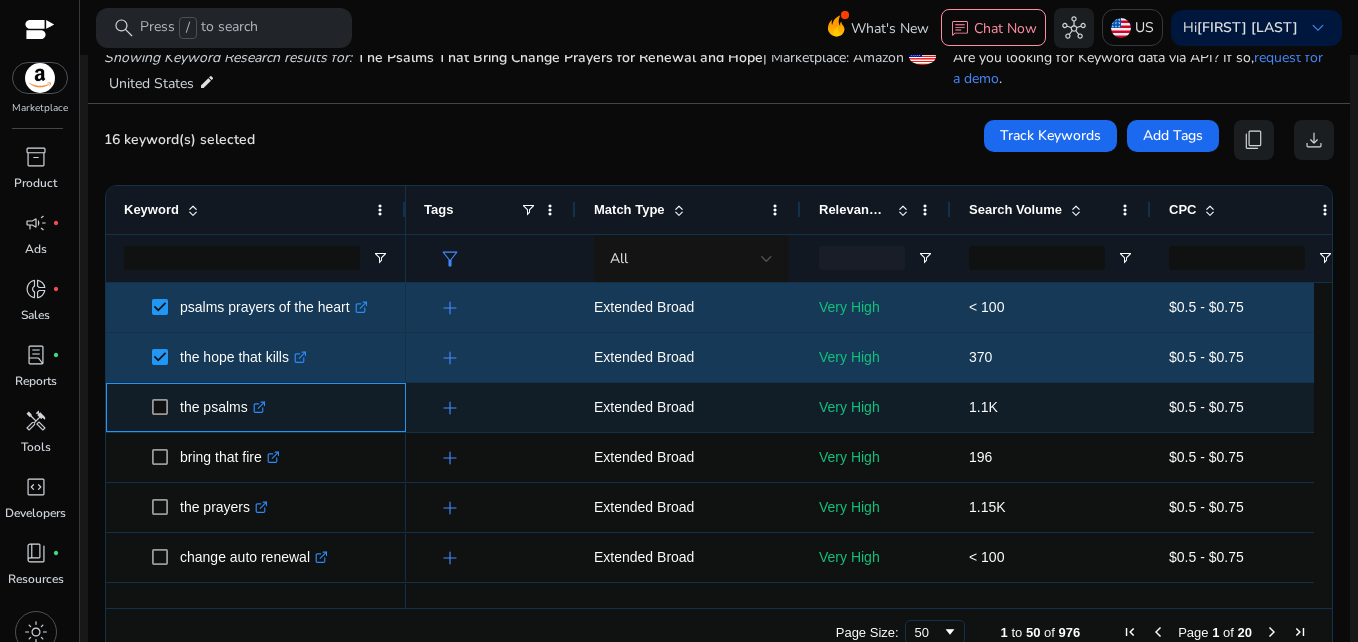 click at bounding box center (166, 407) 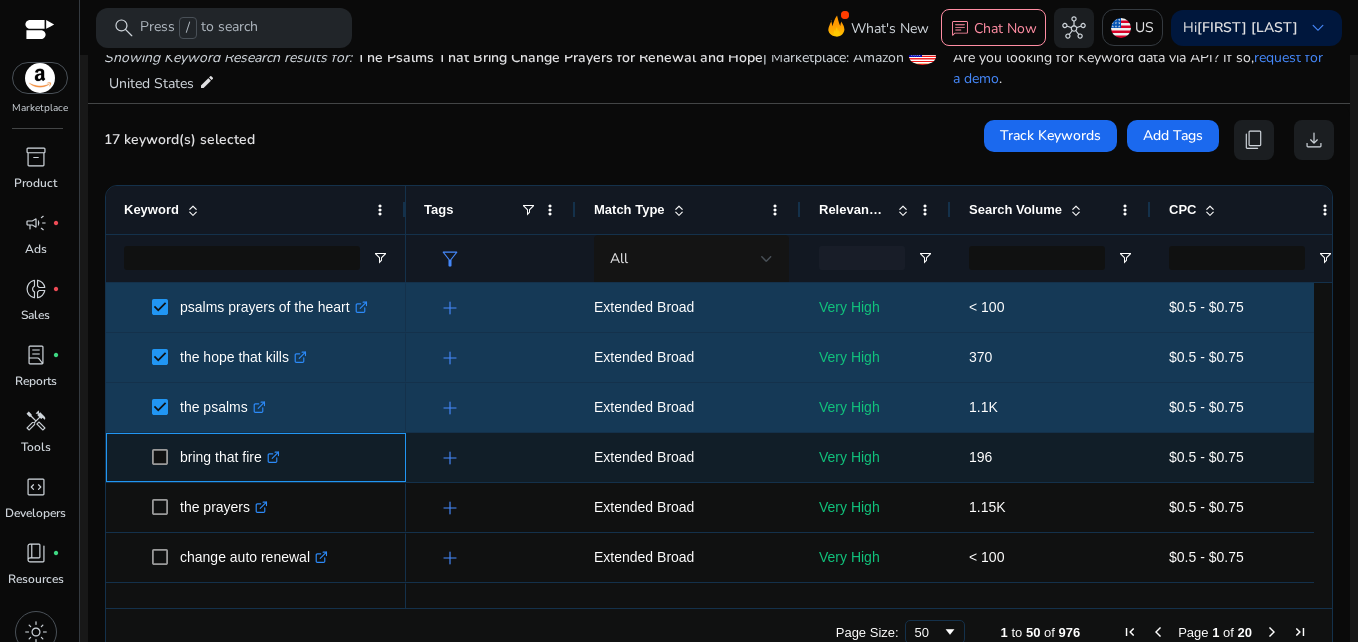 click at bounding box center [166, 457] 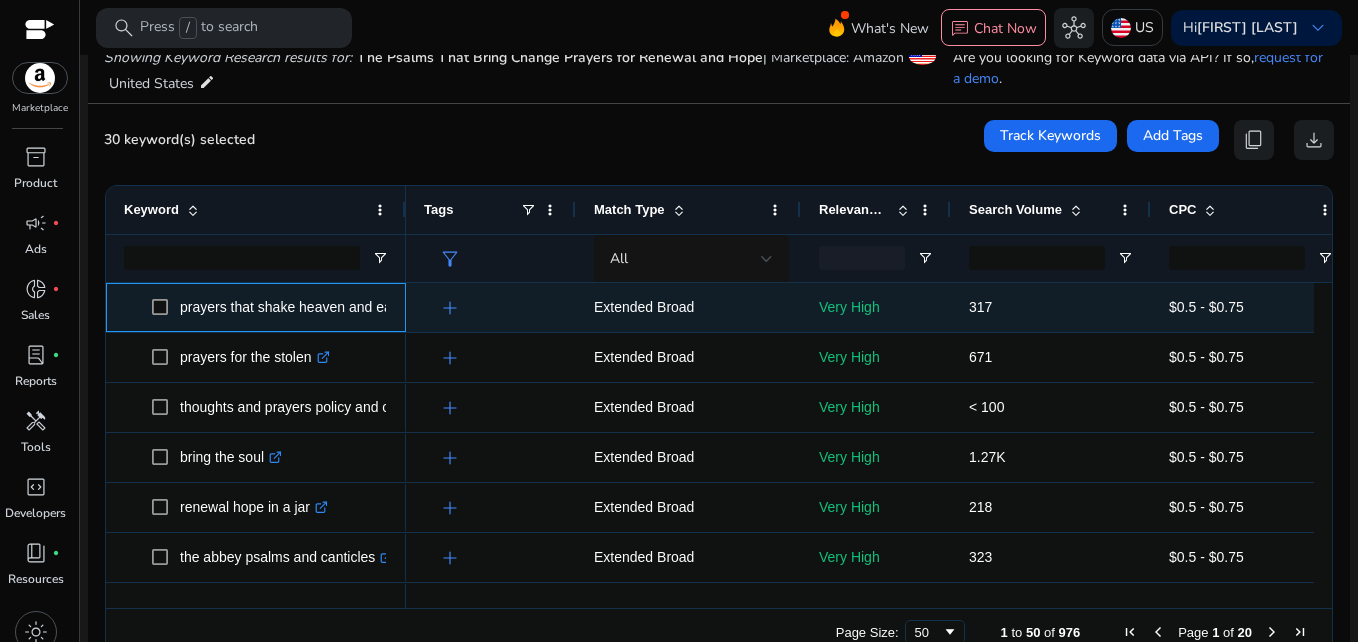 click at bounding box center (166, 307) 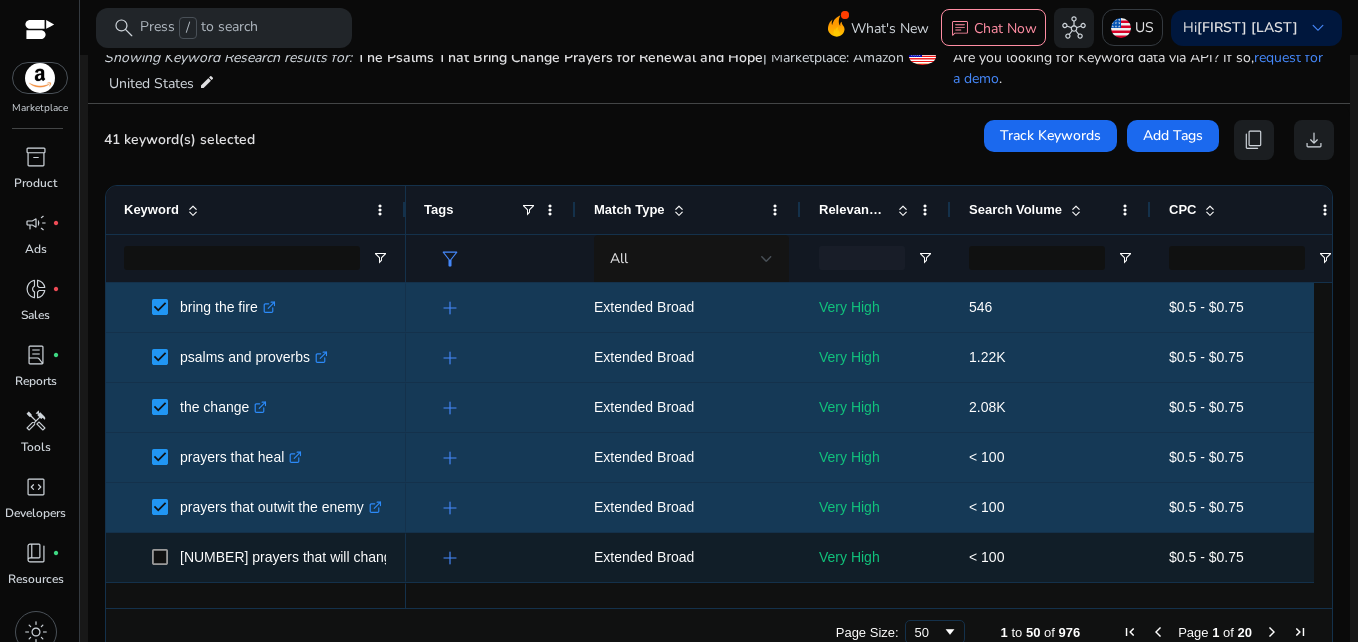 click at bounding box center (166, 557) 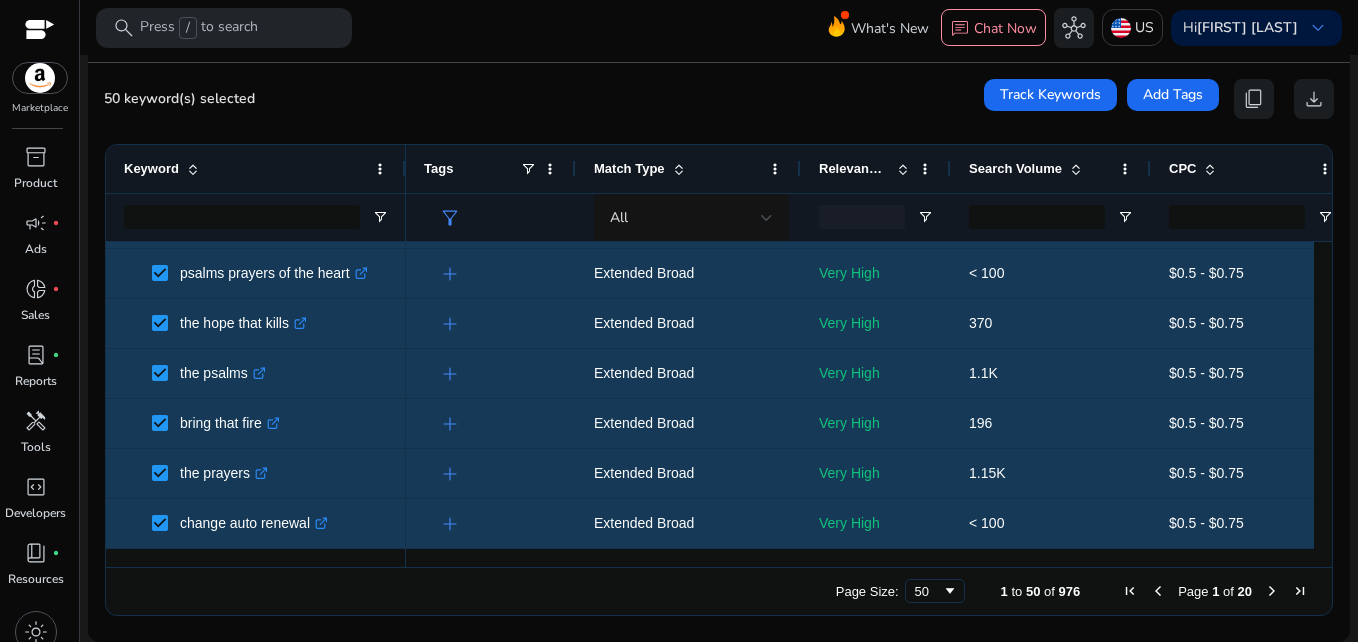 click at bounding box center [1272, 591] 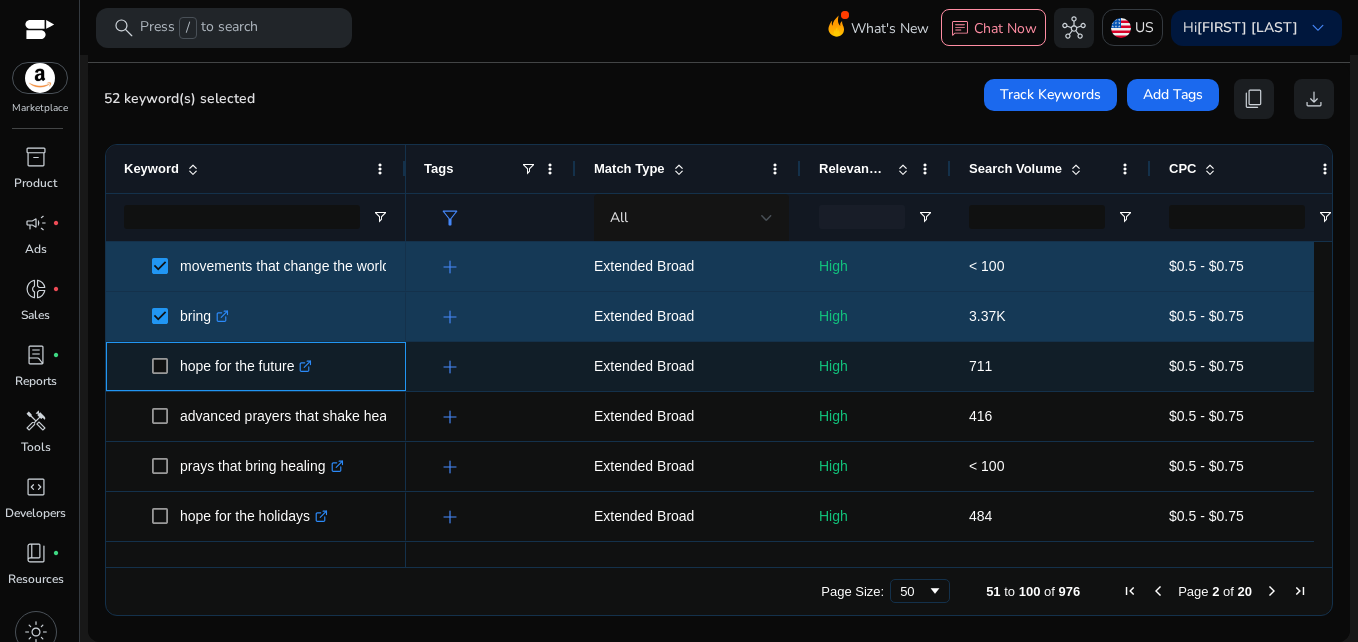 click at bounding box center [166, 366] 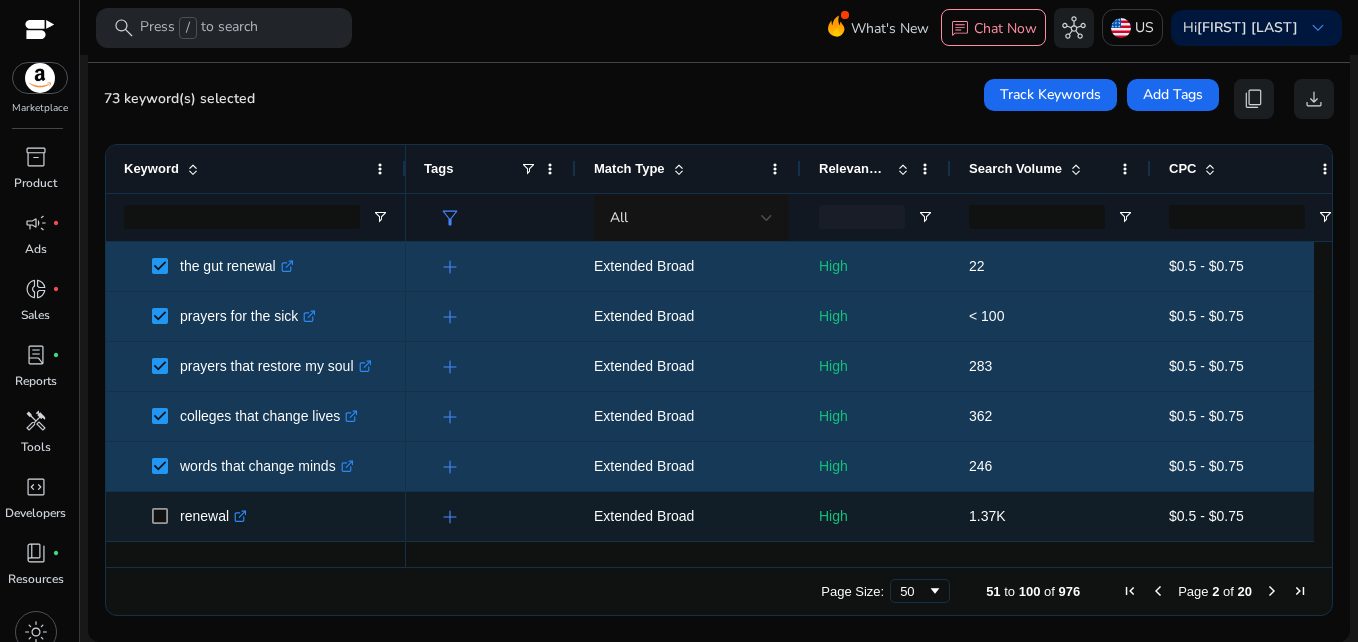 click at bounding box center (166, 516) 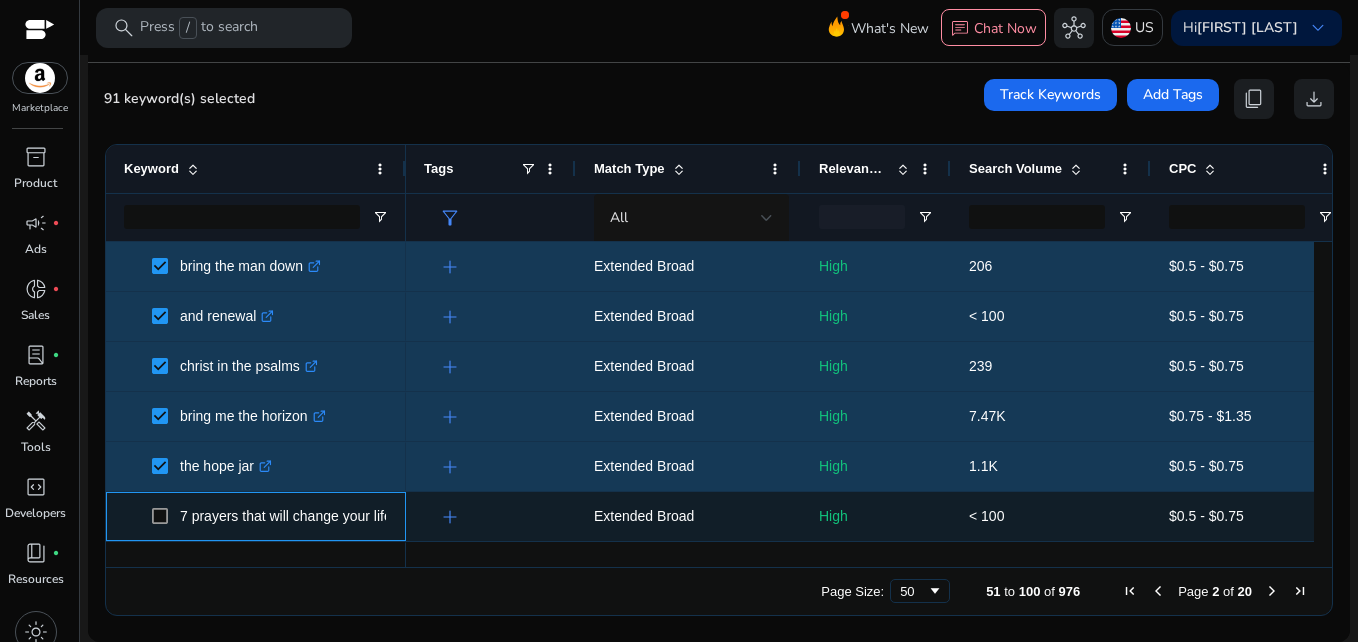 click at bounding box center (166, 516) 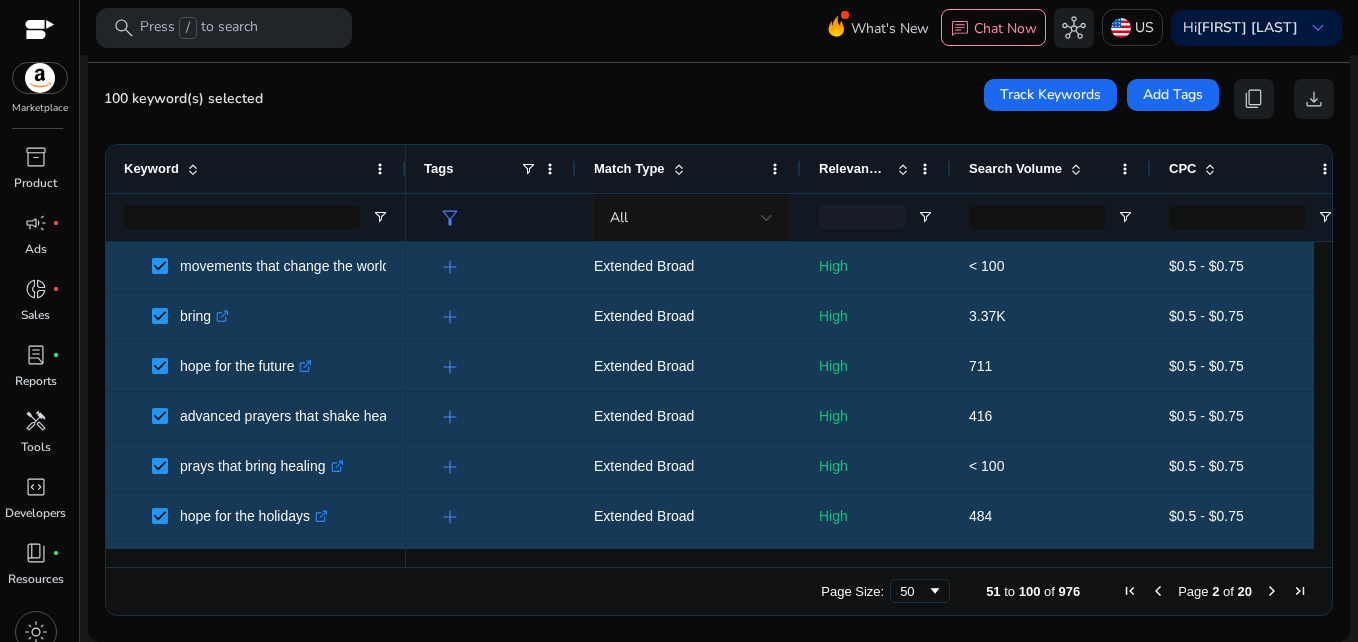 click at bounding box center [1272, 591] 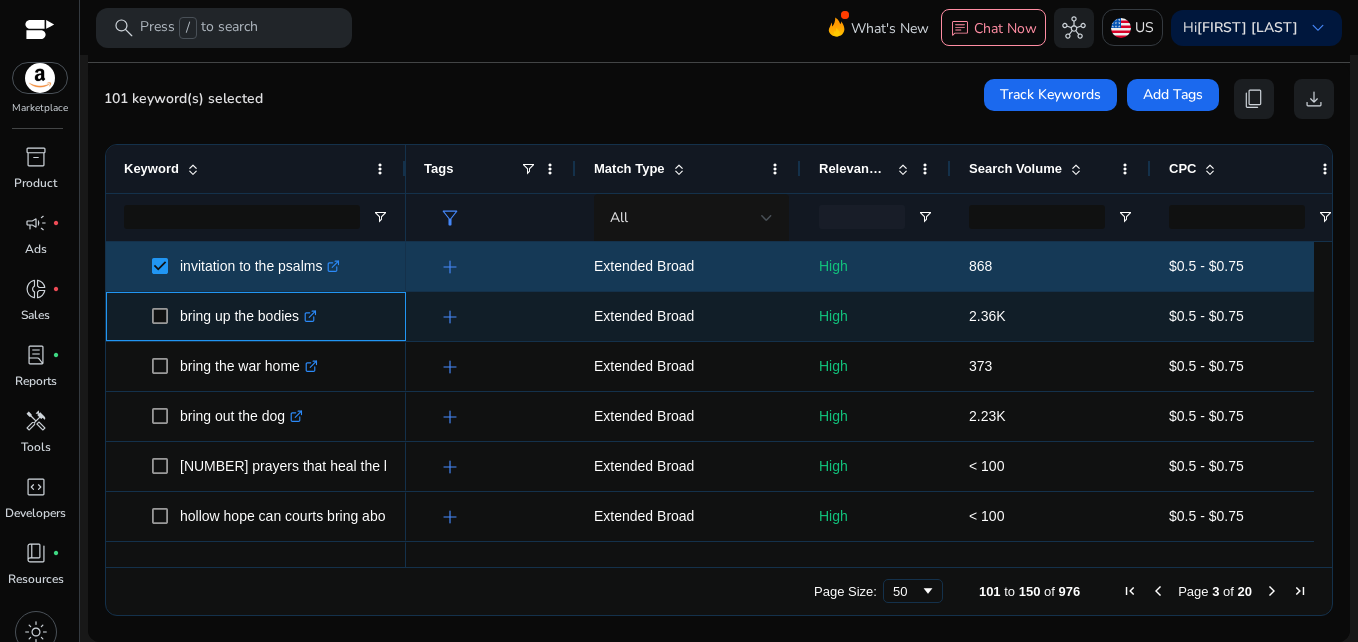click at bounding box center (166, 316) 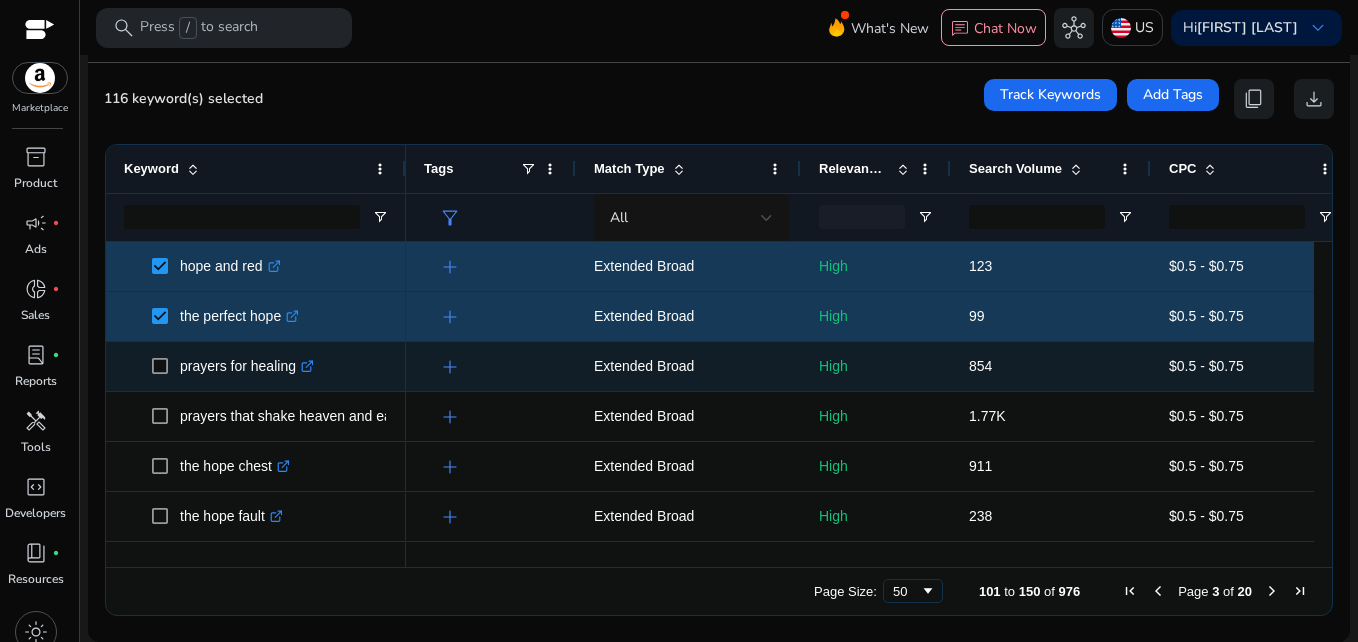 click at bounding box center (166, 366) 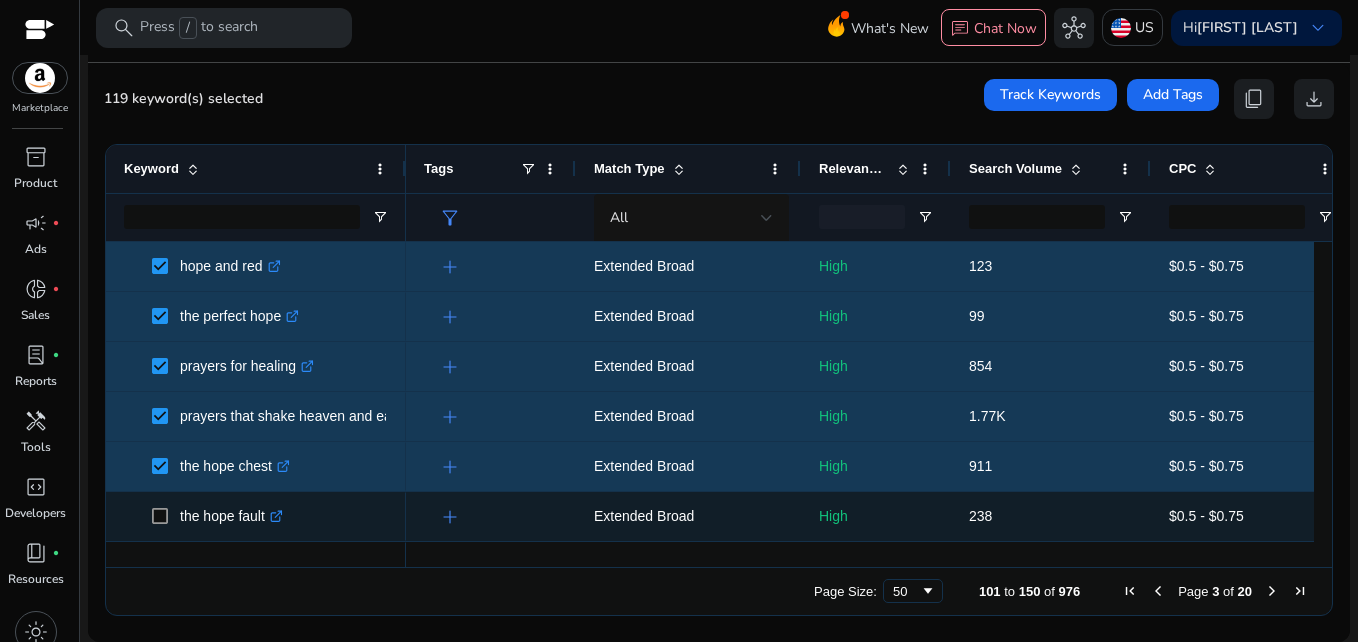 click at bounding box center (166, 516) 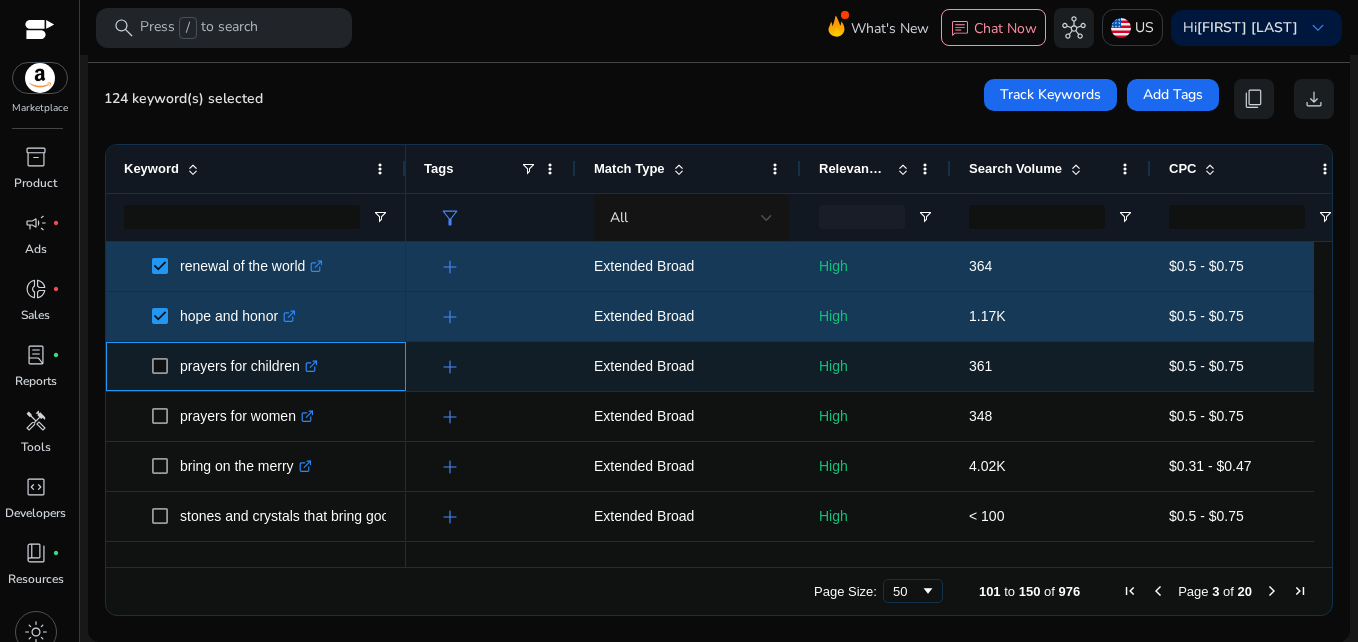 click at bounding box center [166, 366] 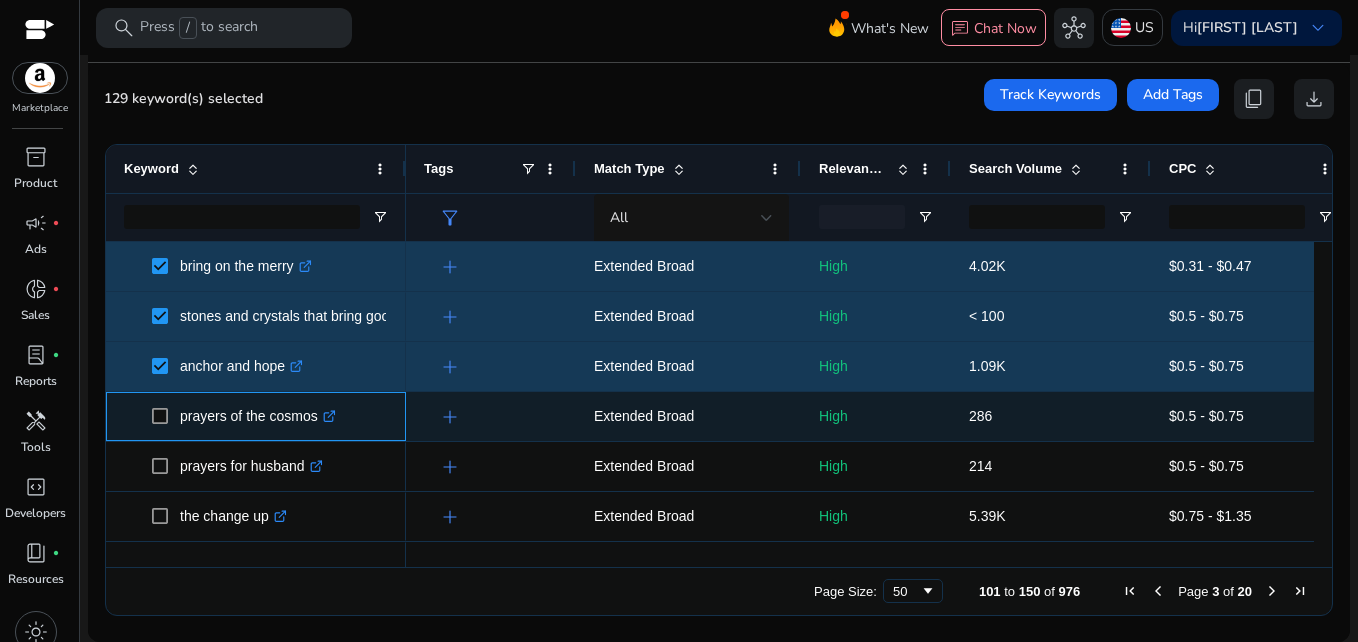 click on "prayers of the cosmos  .st0{fill:#2c8af8}" at bounding box center [256, 416] 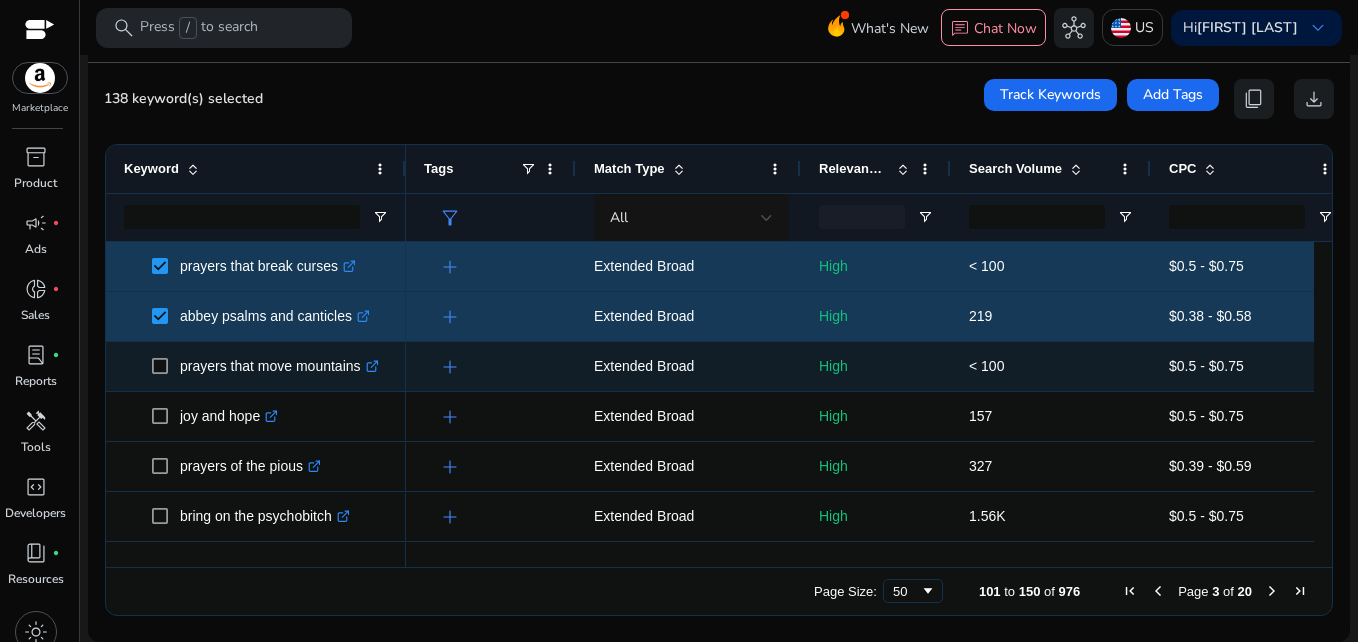 click at bounding box center (166, 366) 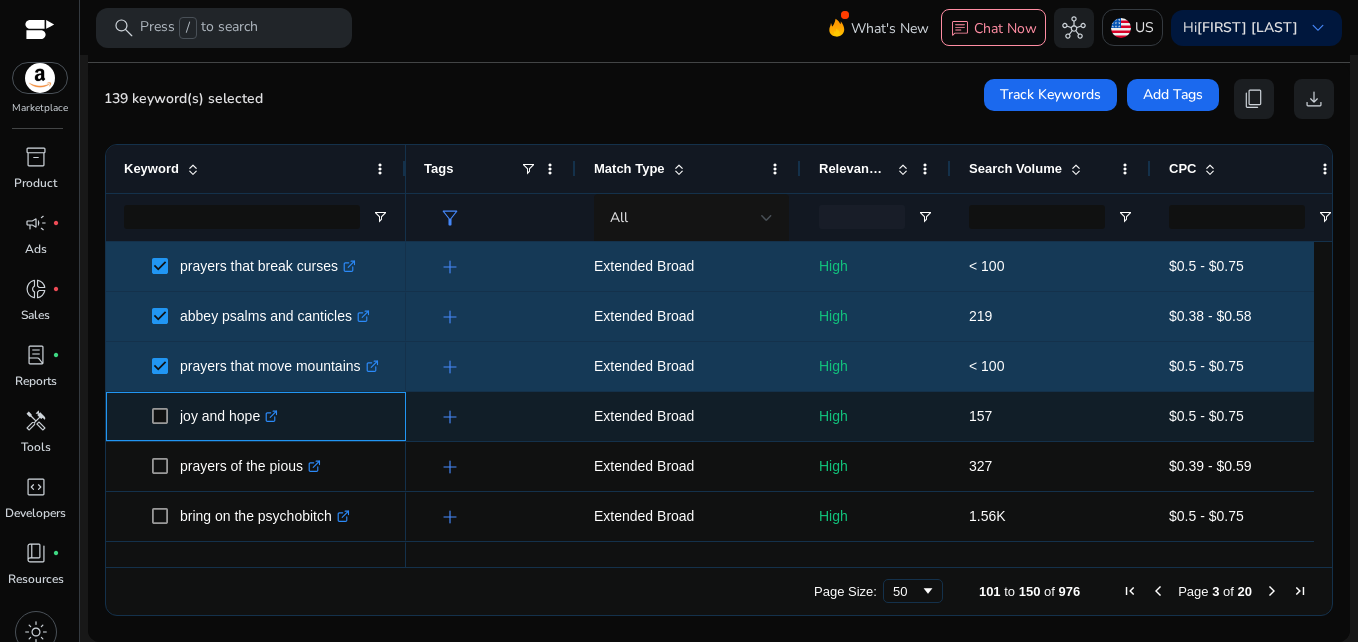 click on "joy and hope  .st0{fill:#2c8af8}" at bounding box center (256, 416) 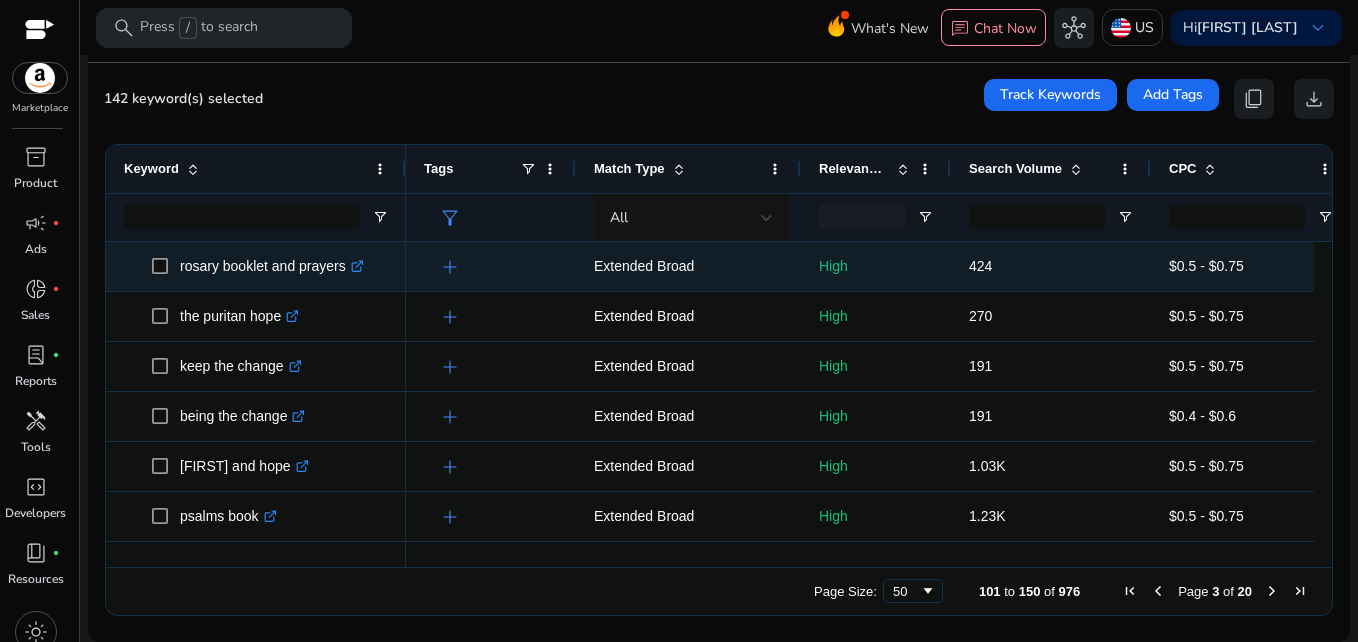 click at bounding box center [166, 266] 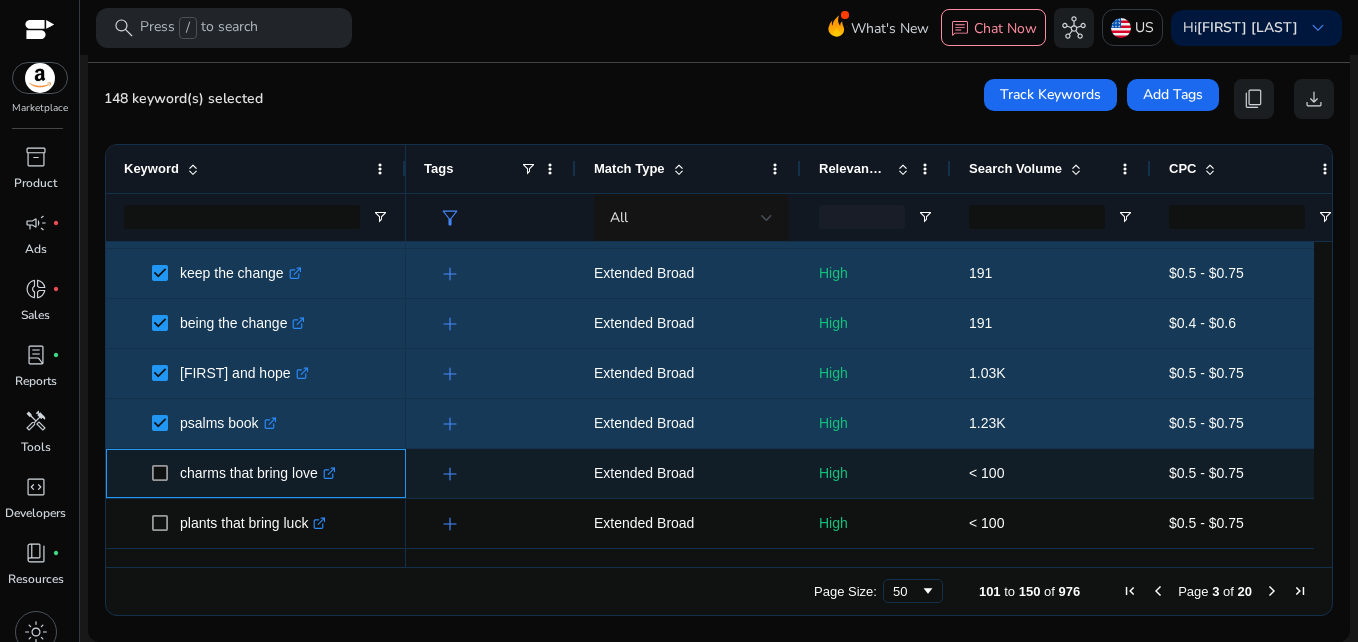drag, startPoint x: 169, startPoint y: 468, endPoint x: 166, endPoint y: 486, distance: 18.248287 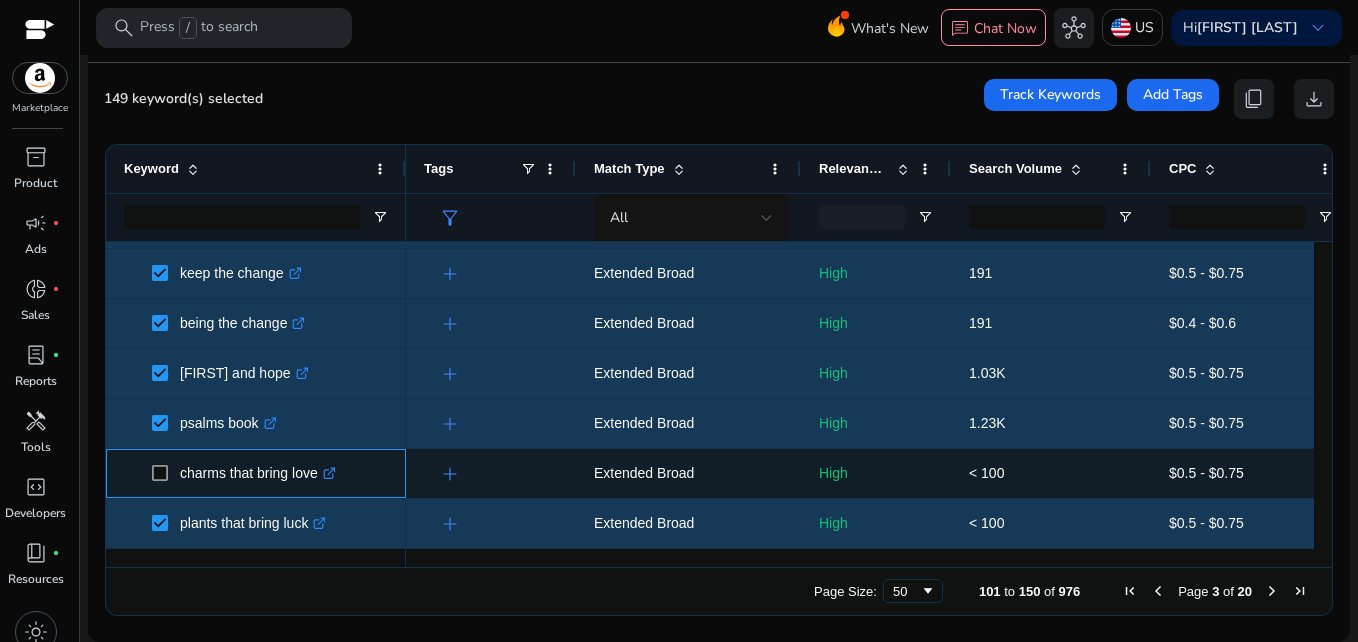 click at bounding box center [166, 473] 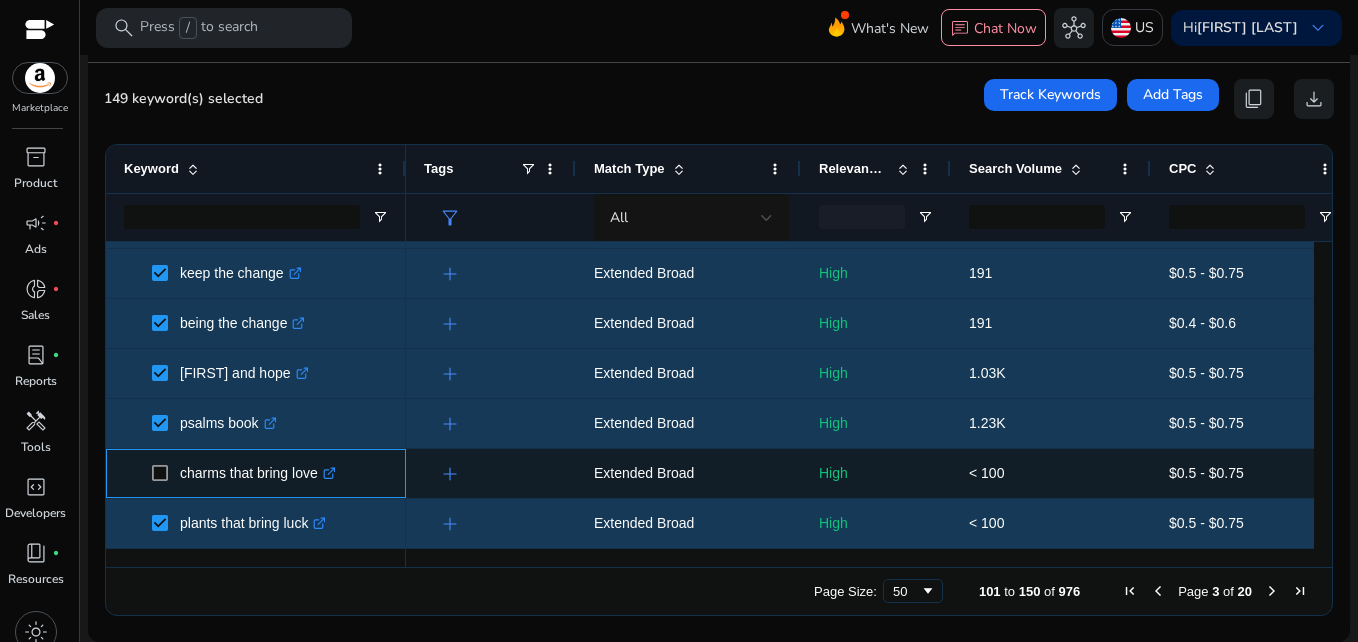 click on "charms that bring love  .st0{fill:#2c8af8}" at bounding box center [256, 473] 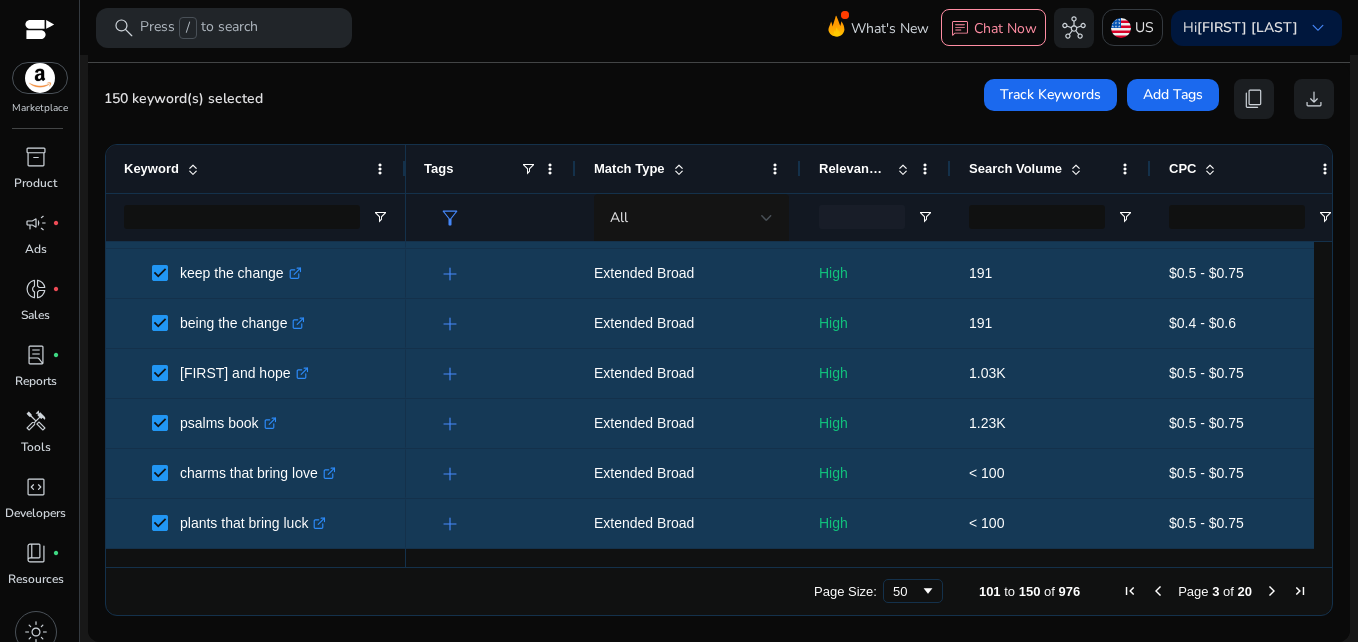 click at bounding box center [1272, 591] 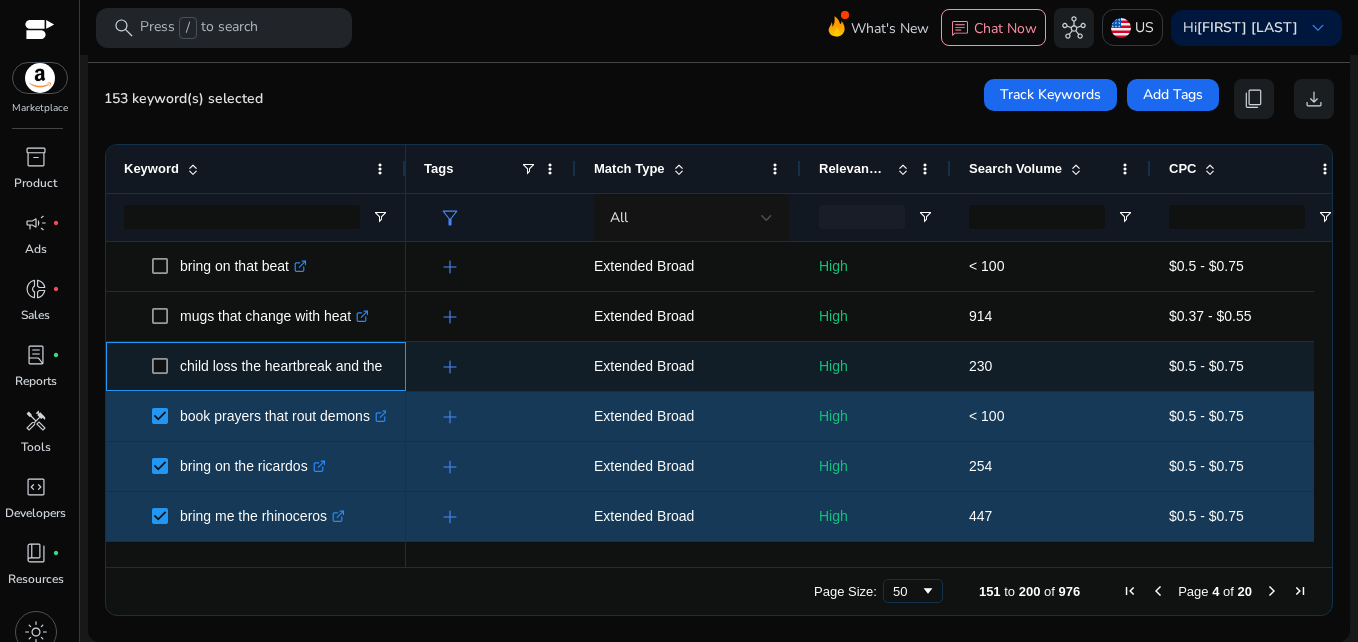 click on "child loss the heartbreak and the hope  .st0{fill:#2c8af8}" at bounding box center (256, 366) 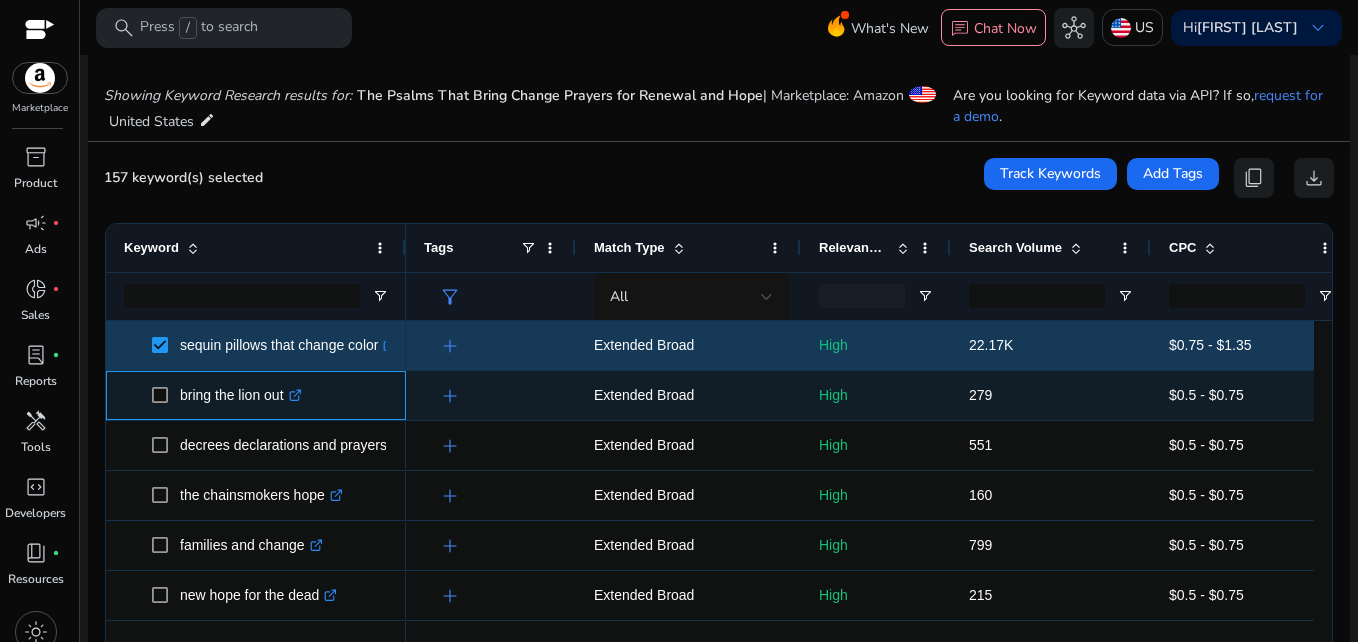 click at bounding box center (166, 395) 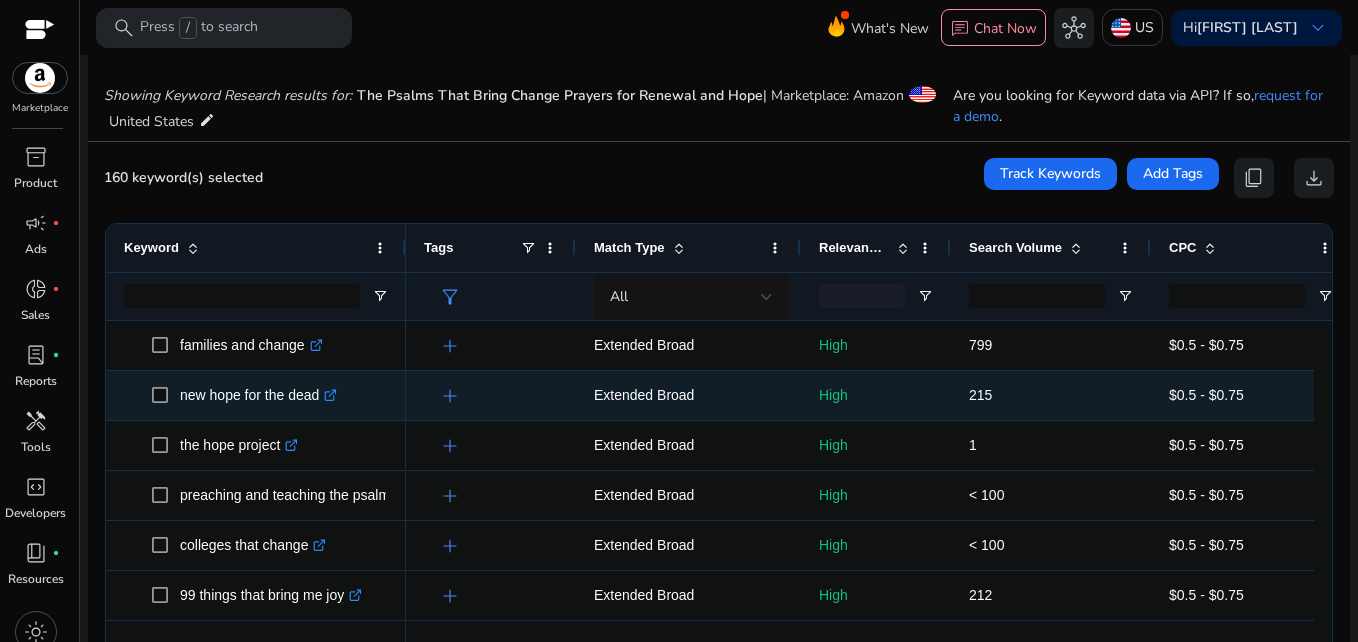 click at bounding box center (166, 395) 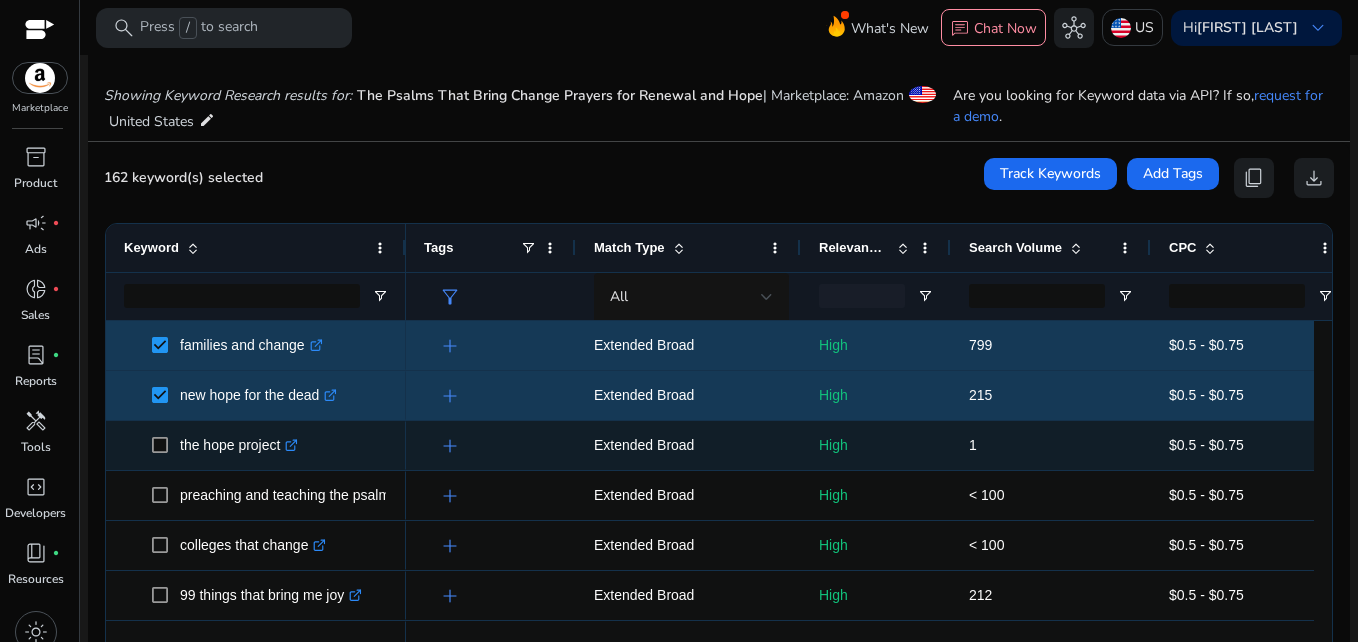 click at bounding box center (166, 445) 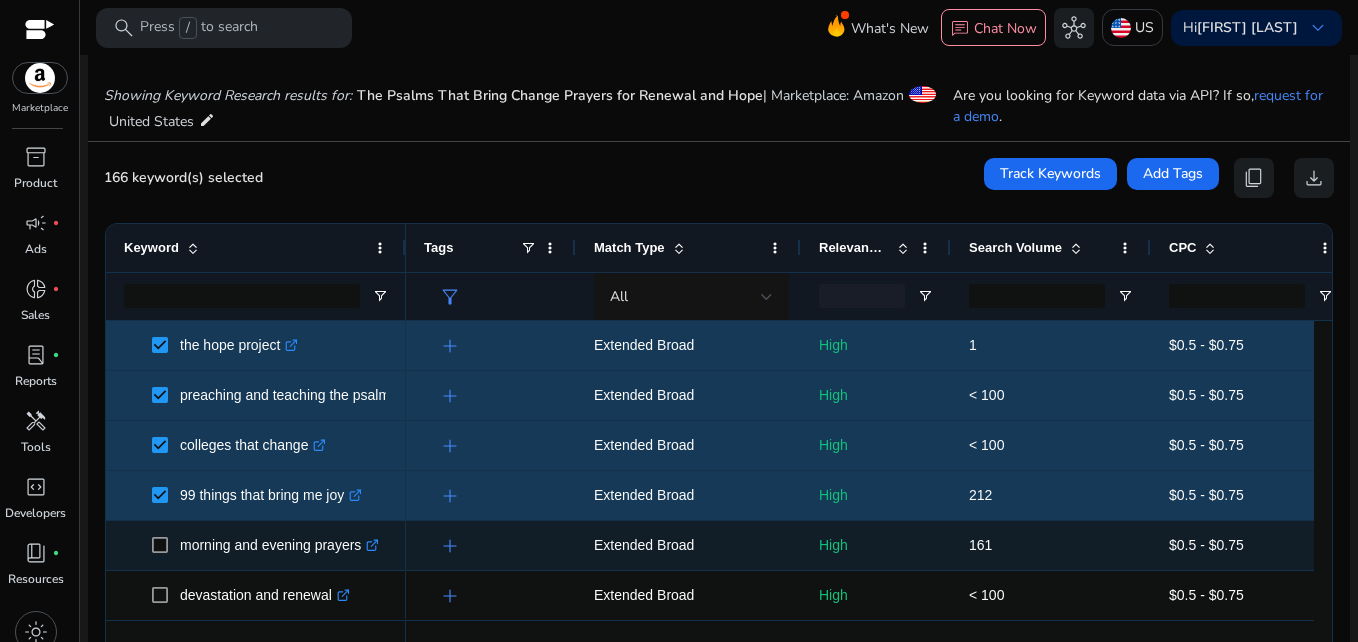 click at bounding box center [166, 545] 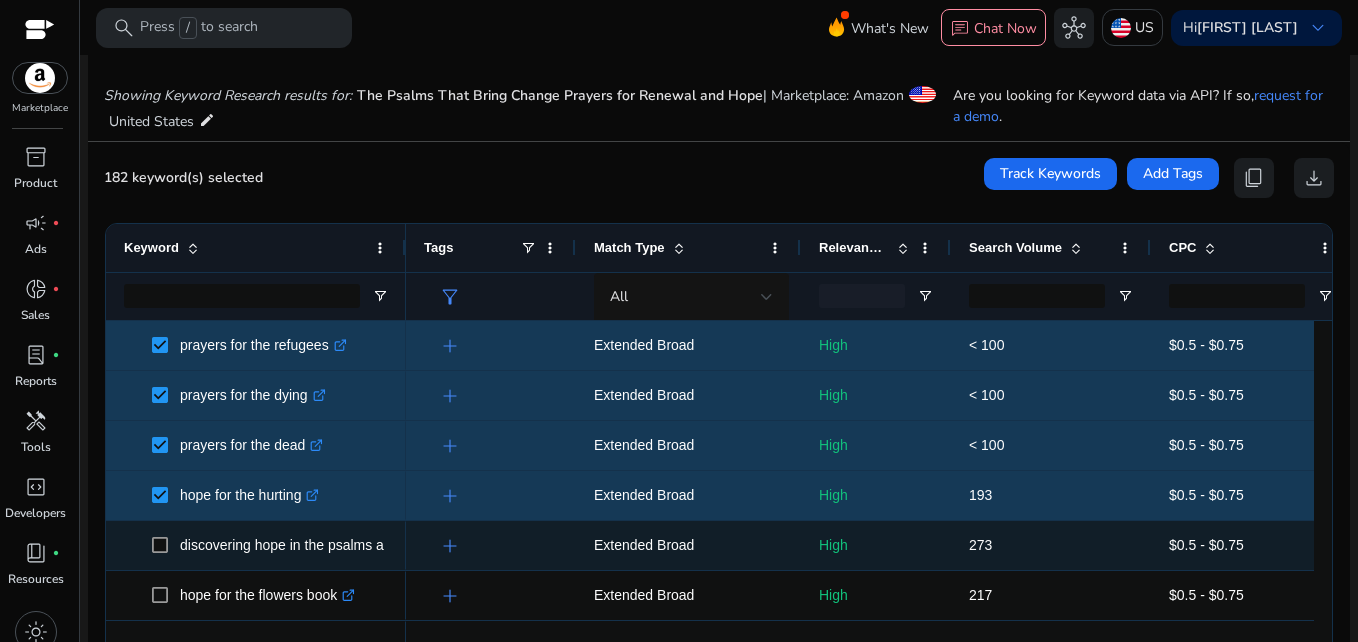 click on "discovering hope in the psalms a creative bible study experience  .st0{fill:#2c8af8}" at bounding box center (256, 545) 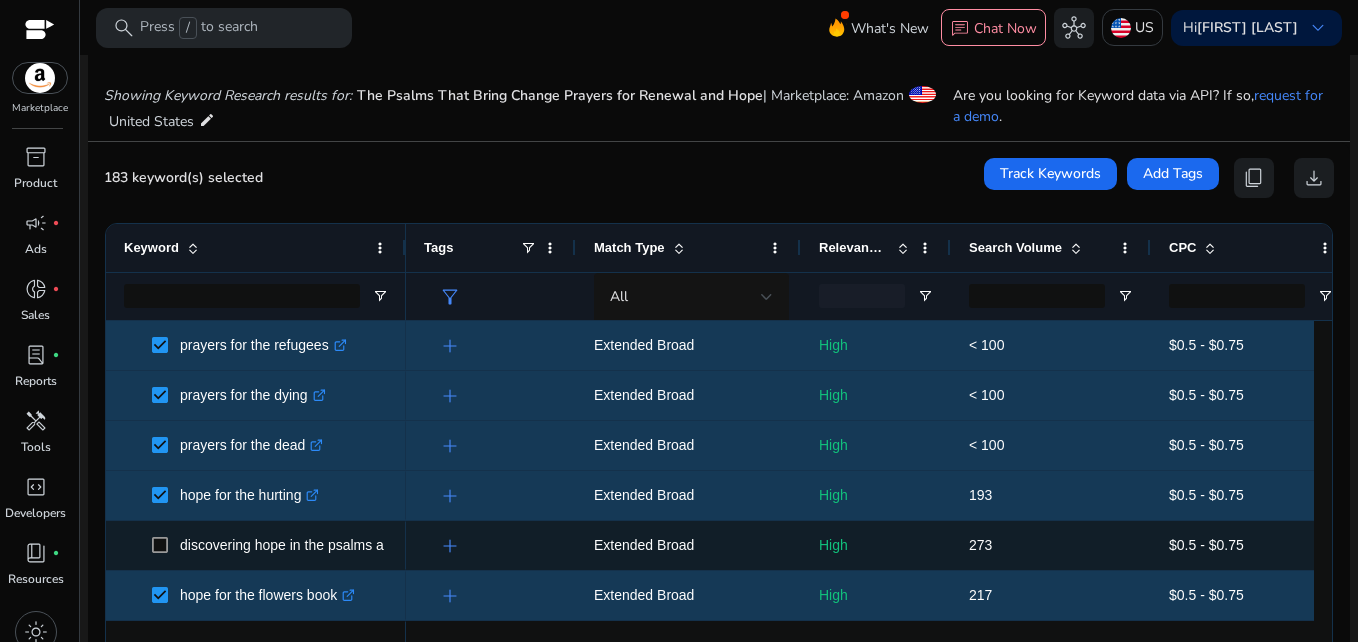click at bounding box center (166, 545) 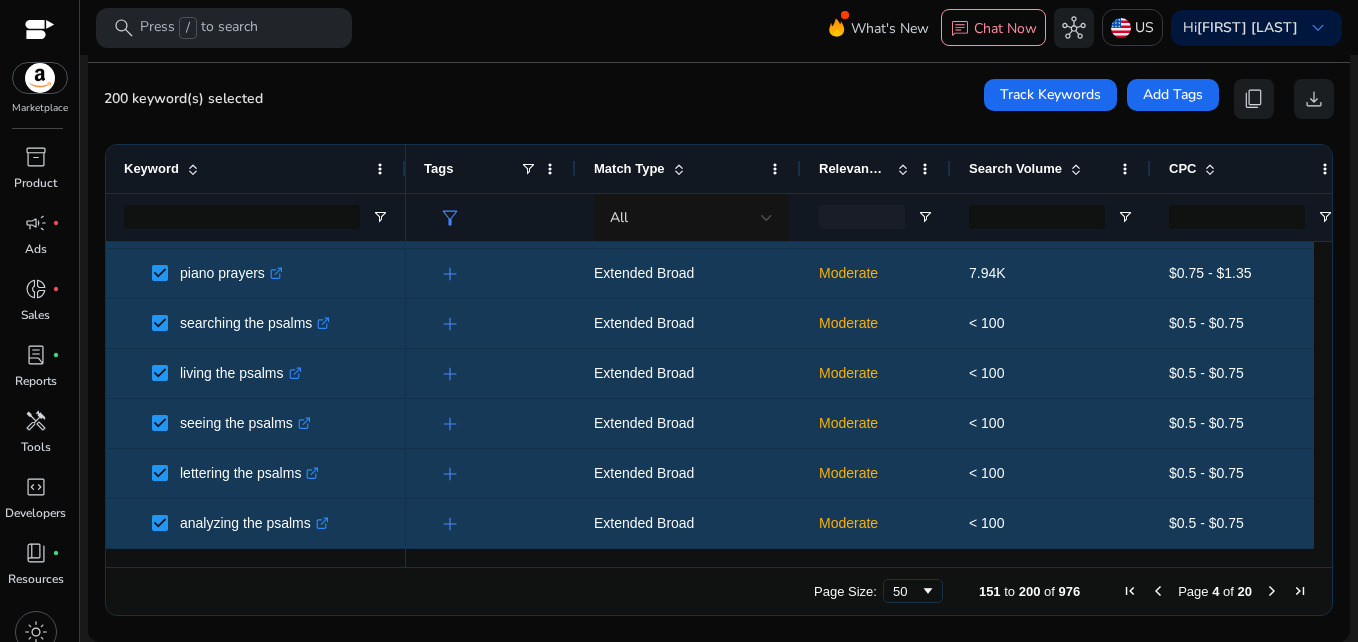 click at bounding box center [1272, 591] 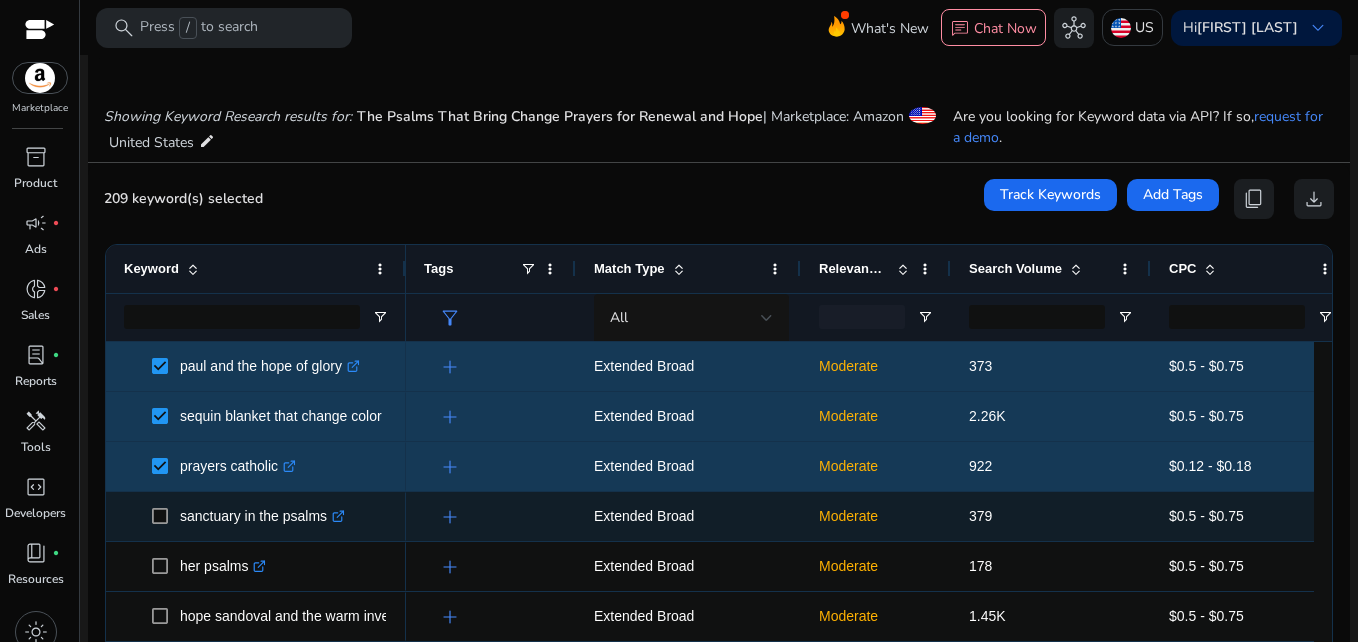 click at bounding box center [166, 516] 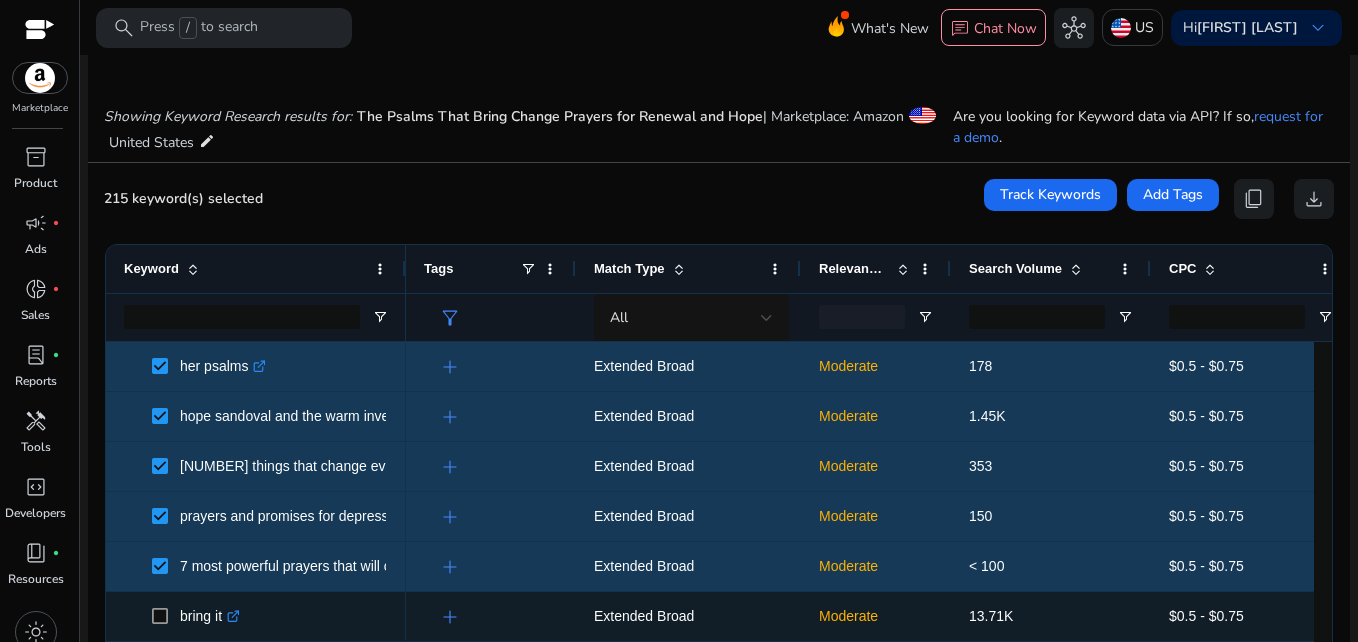 click at bounding box center (166, 616) 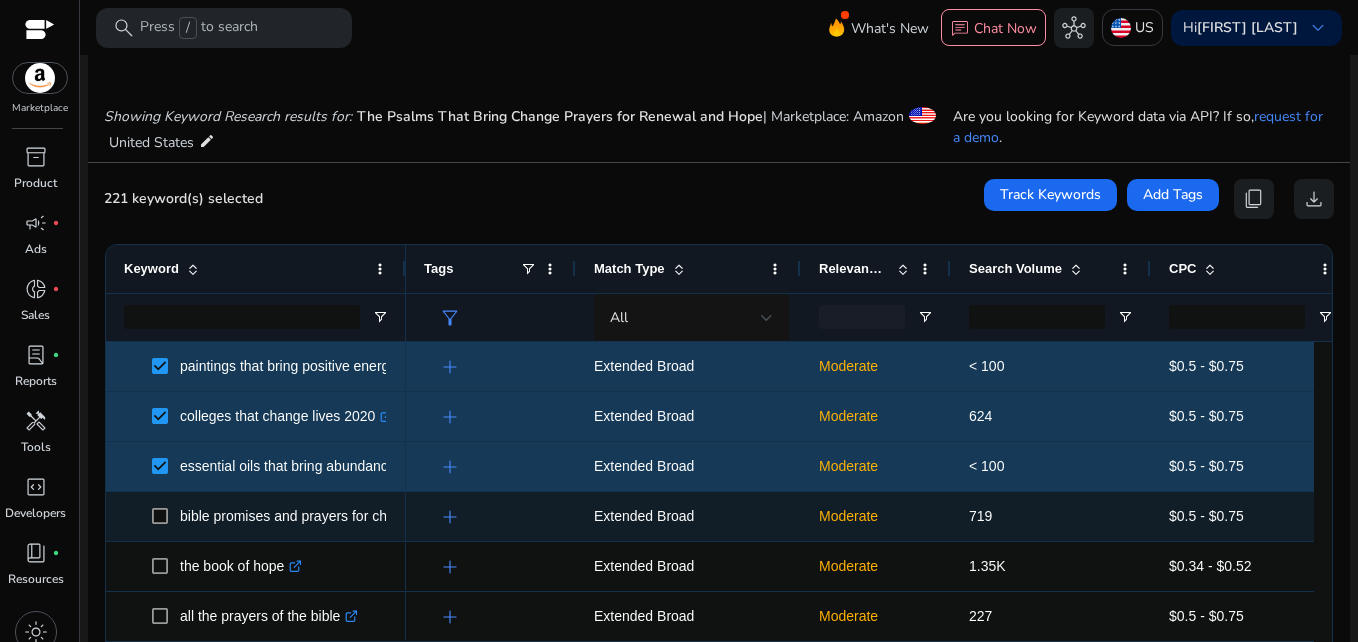 click at bounding box center (166, 516) 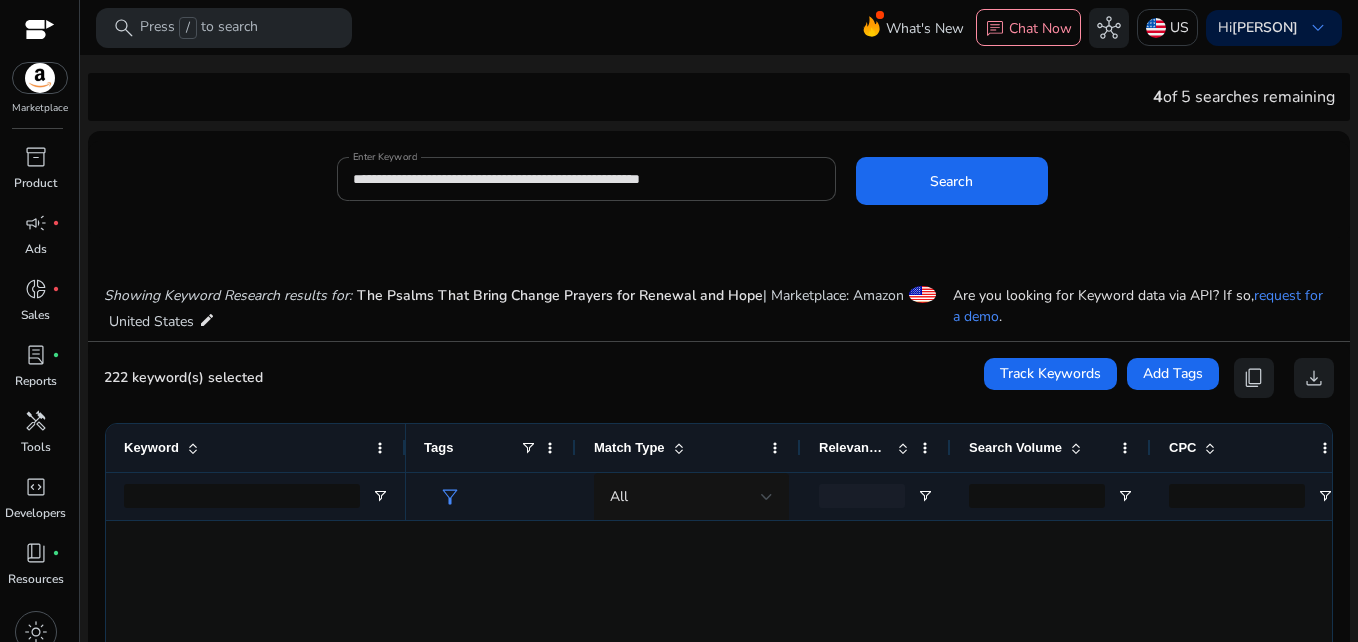 scroll, scrollTop: 0, scrollLeft: 0, axis: both 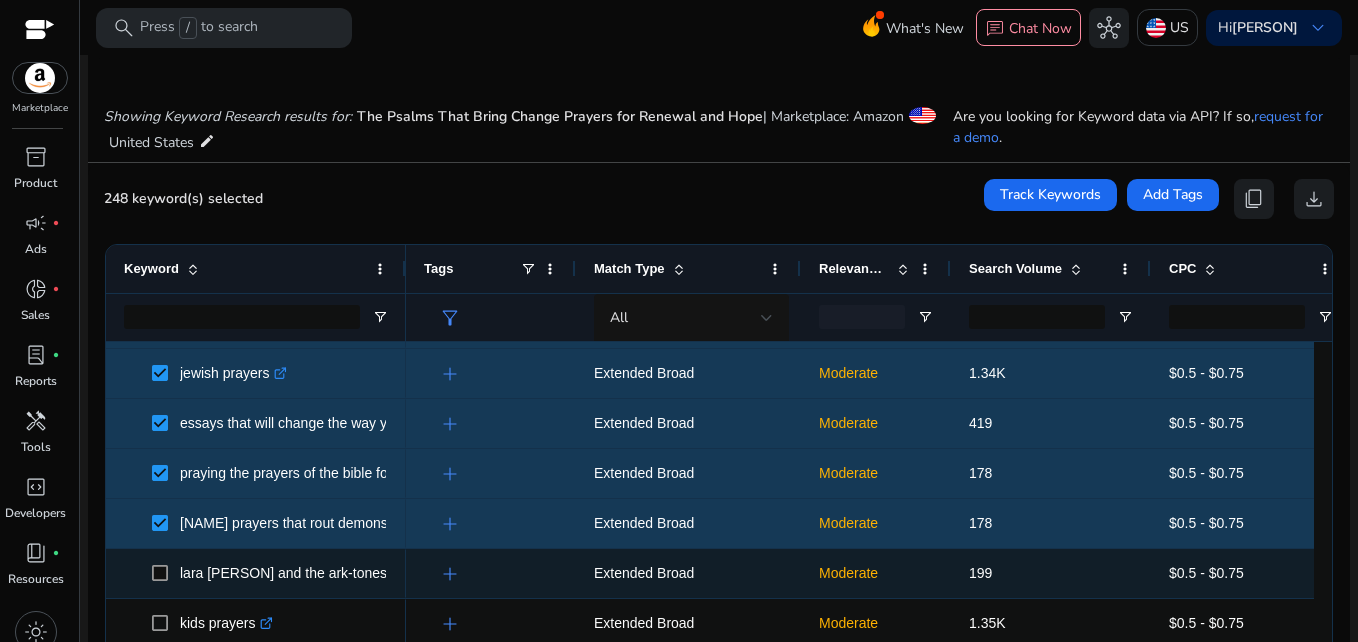 click at bounding box center [166, 573] 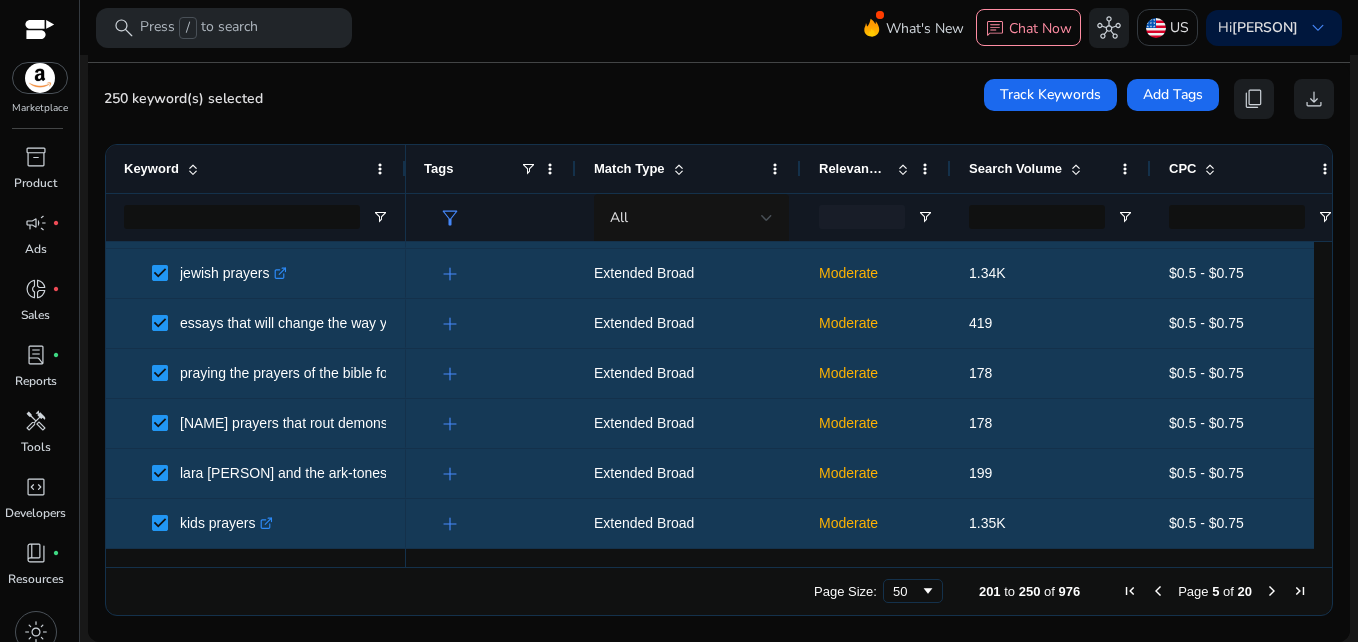 click at bounding box center (1272, 591) 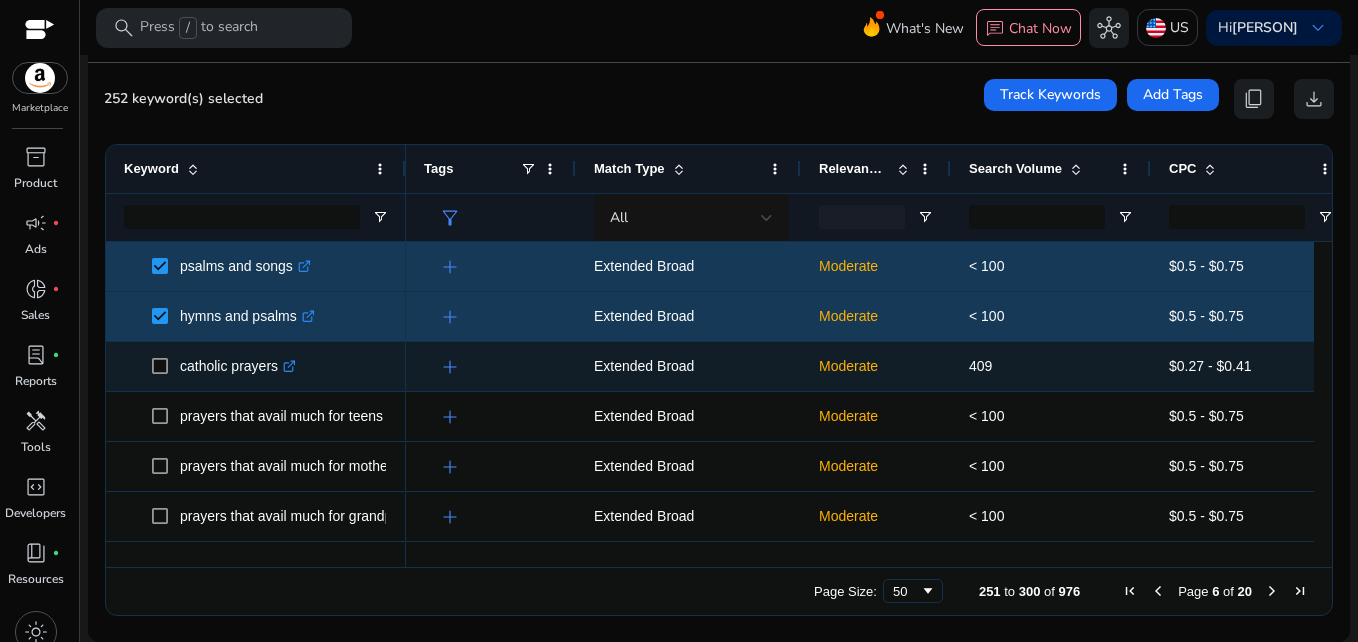 click on "catholic prayers  .st0{fill:#2c8af8}" at bounding box center [256, 366] 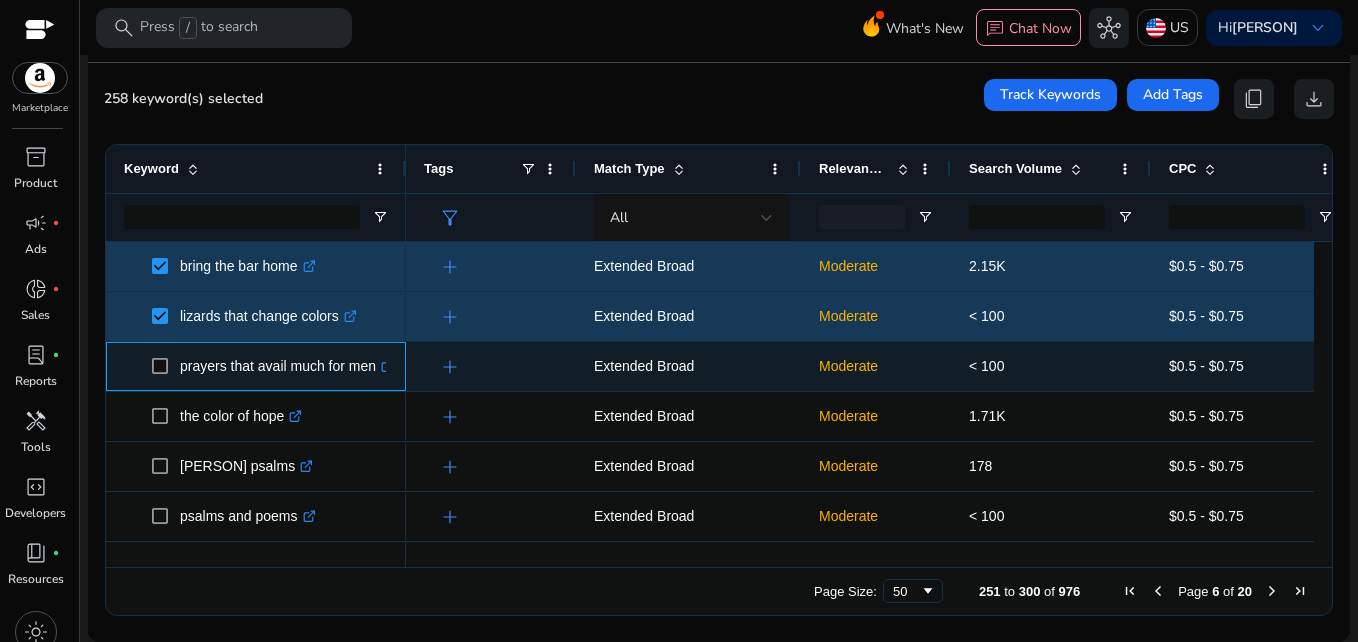 click at bounding box center [166, 366] 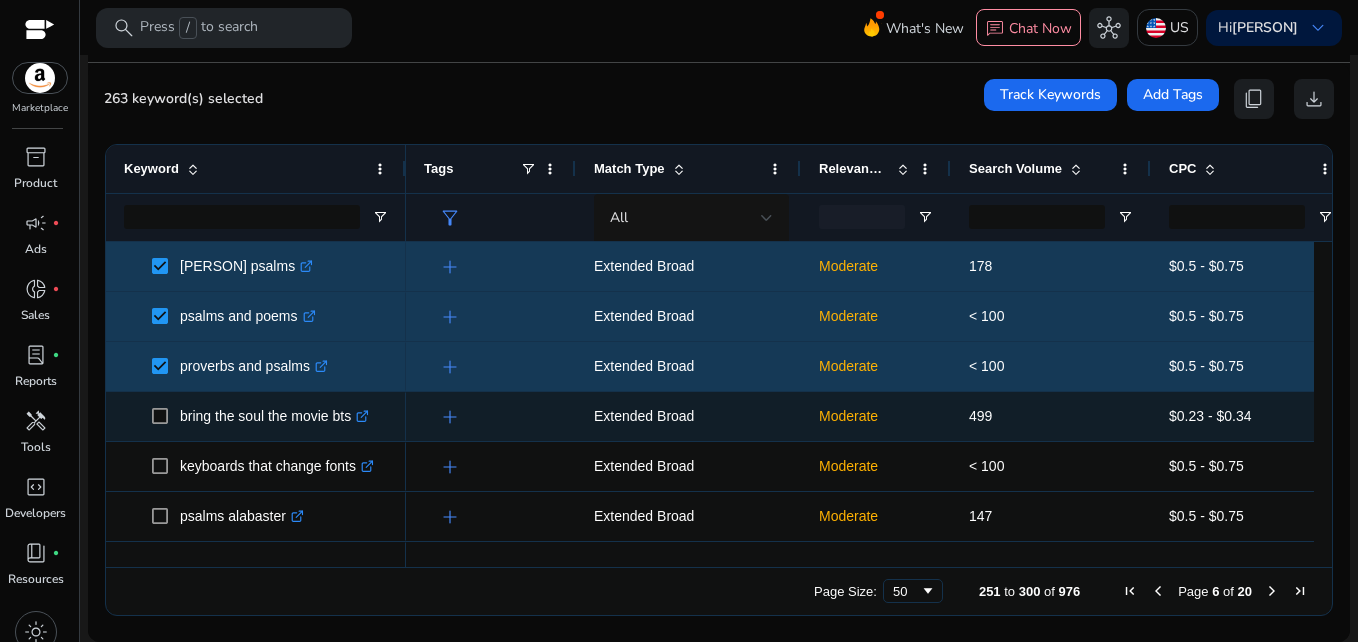 click at bounding box center [166, 416] 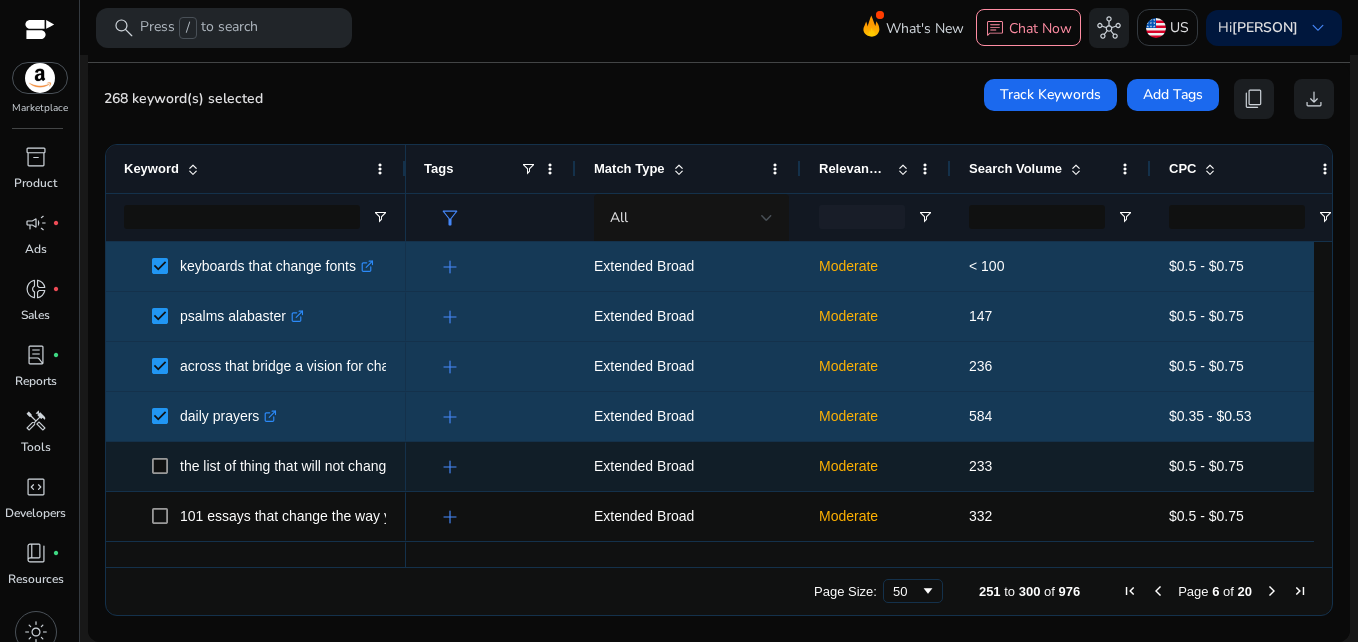 click at bounding box center (166, 466) 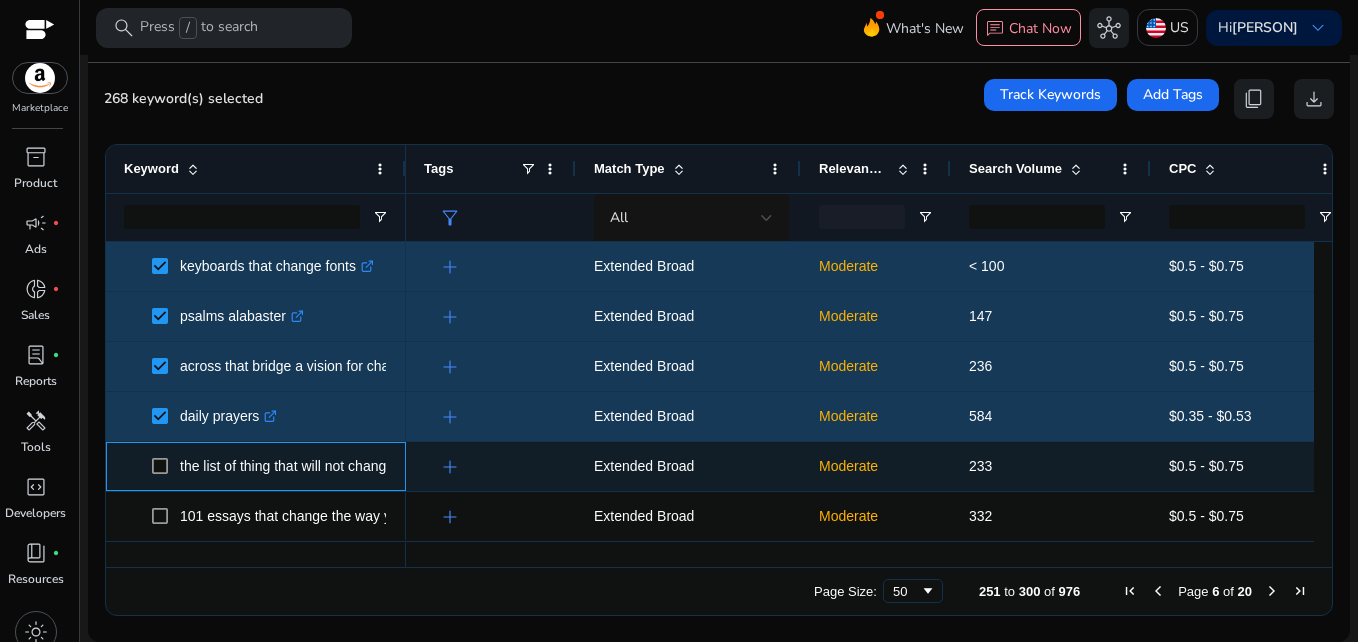 click at bounding box center (166, 466) 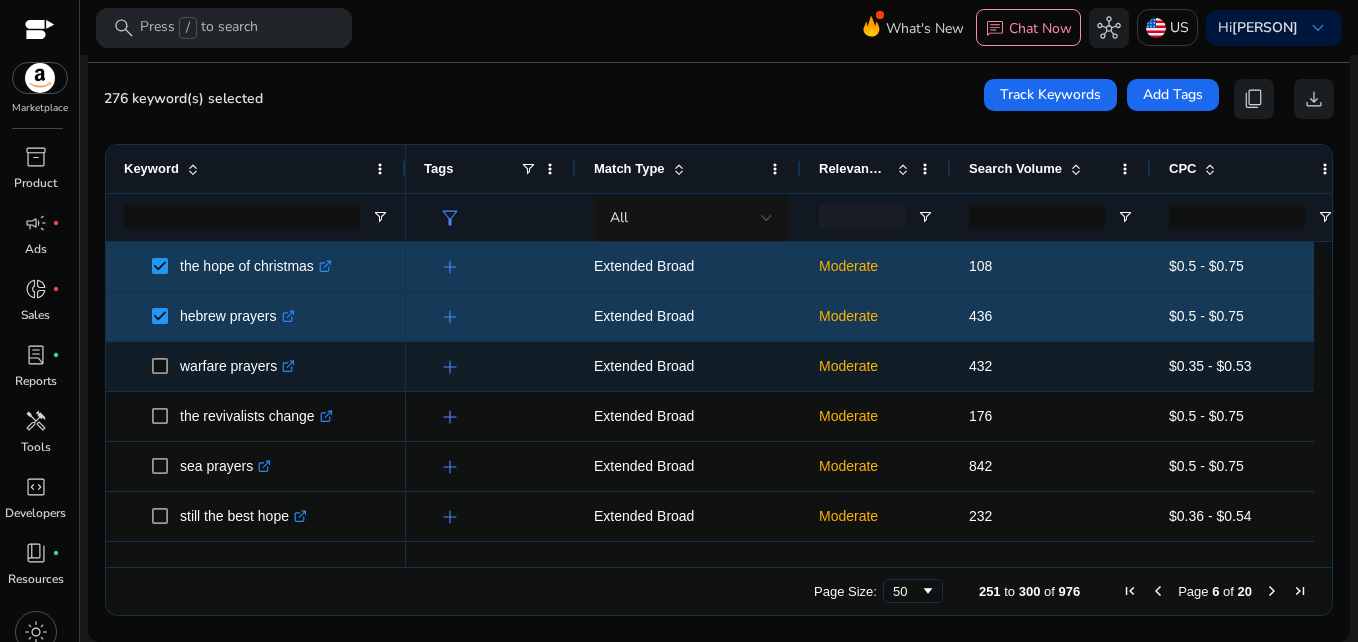 click on "warfare prayers  .st0{fill:#2c8af8}" at bounding box center [256, 366] 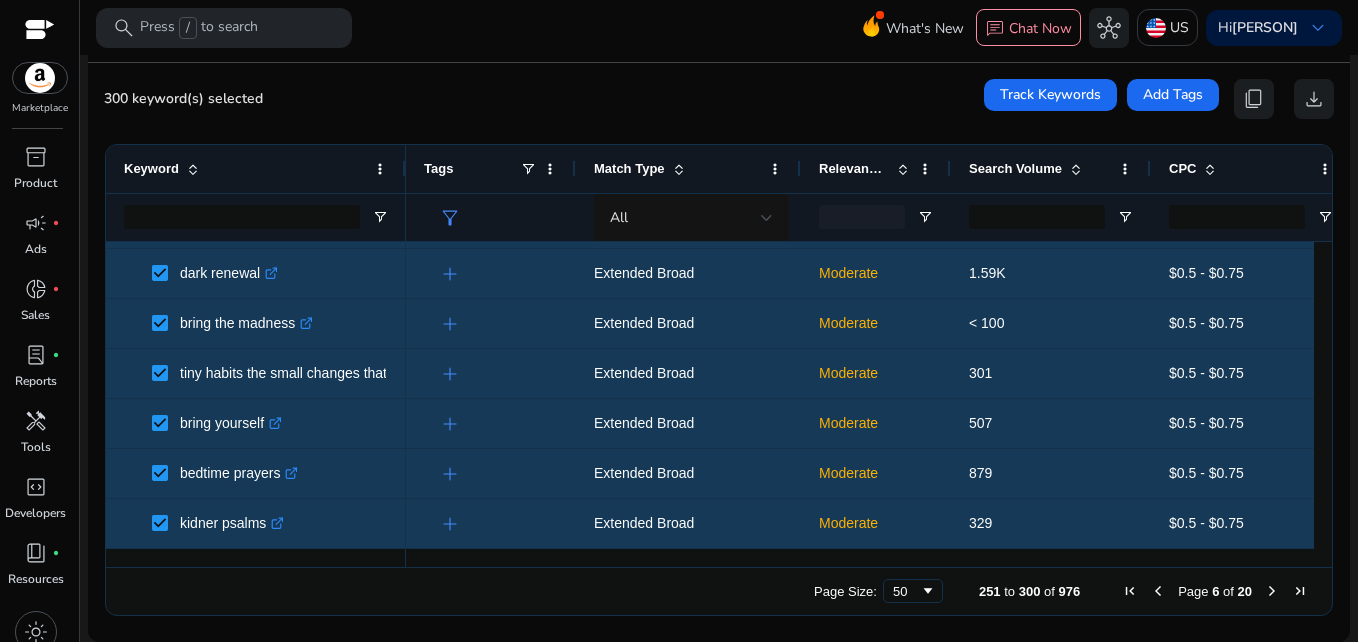 click at bounding box center (1272, 591) 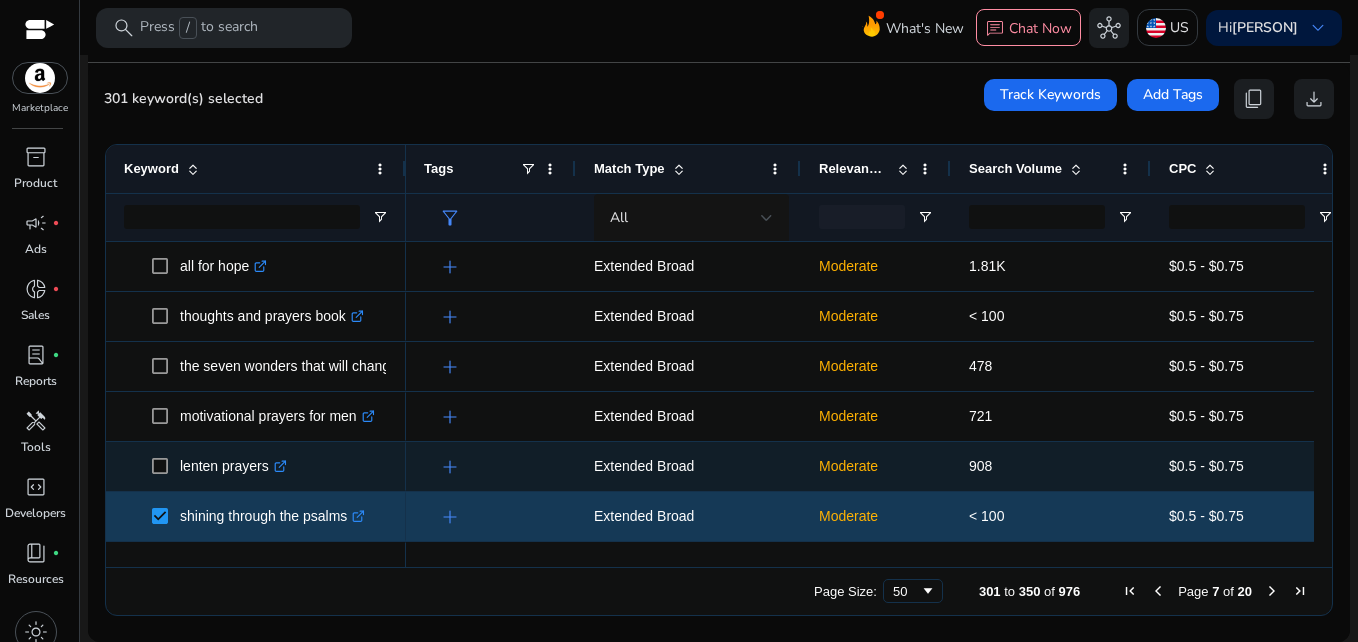 click at bounding box center [166, 466] 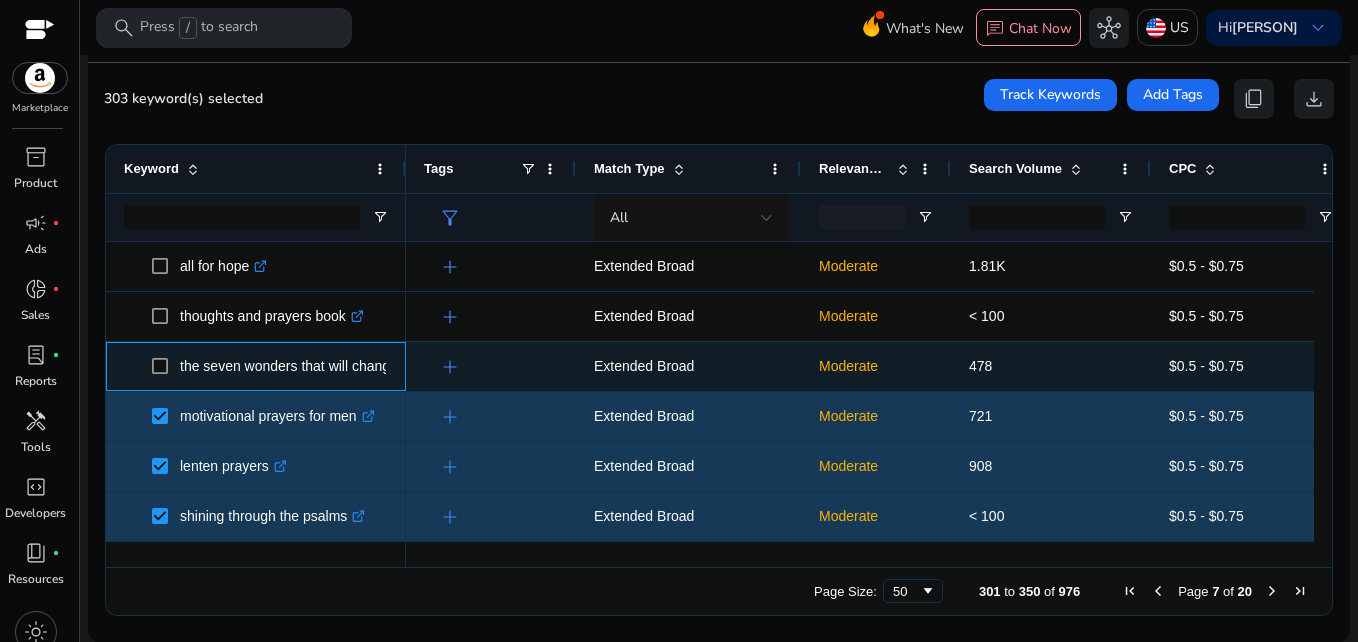 click on "the seven wonders that will change your life  .st0{fill:#2c8af8}" at bounding box center (256, 366) 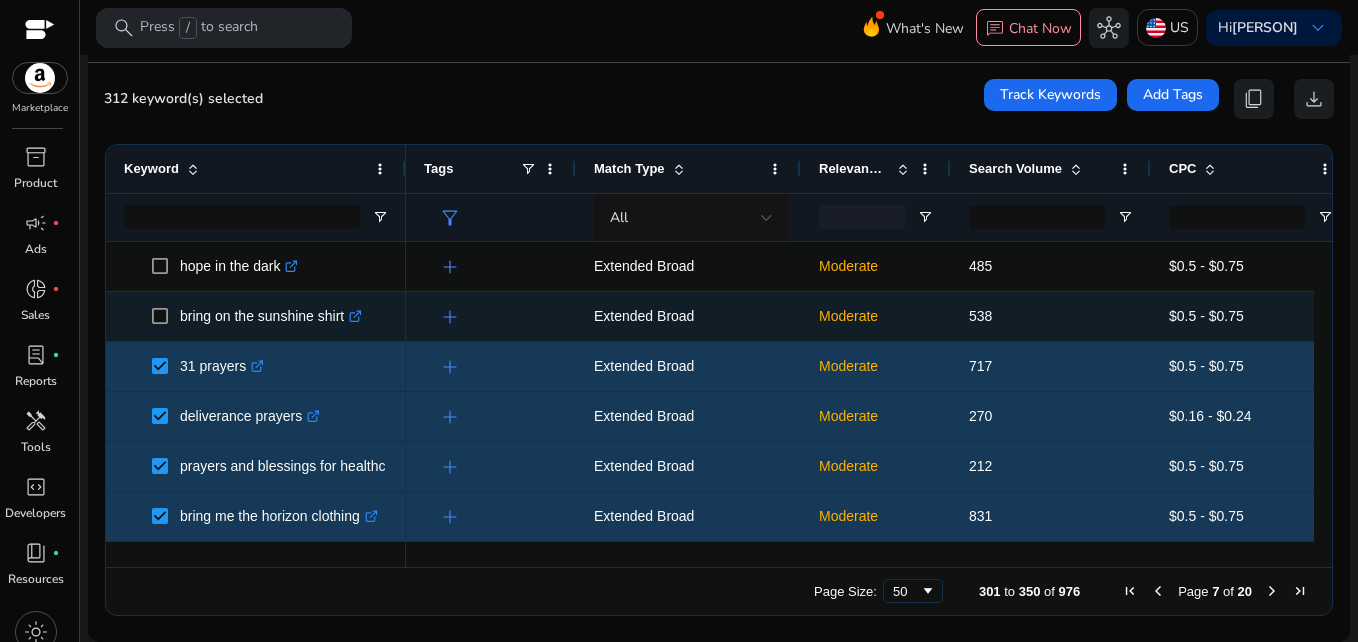 click at bounding box center [166, 316] 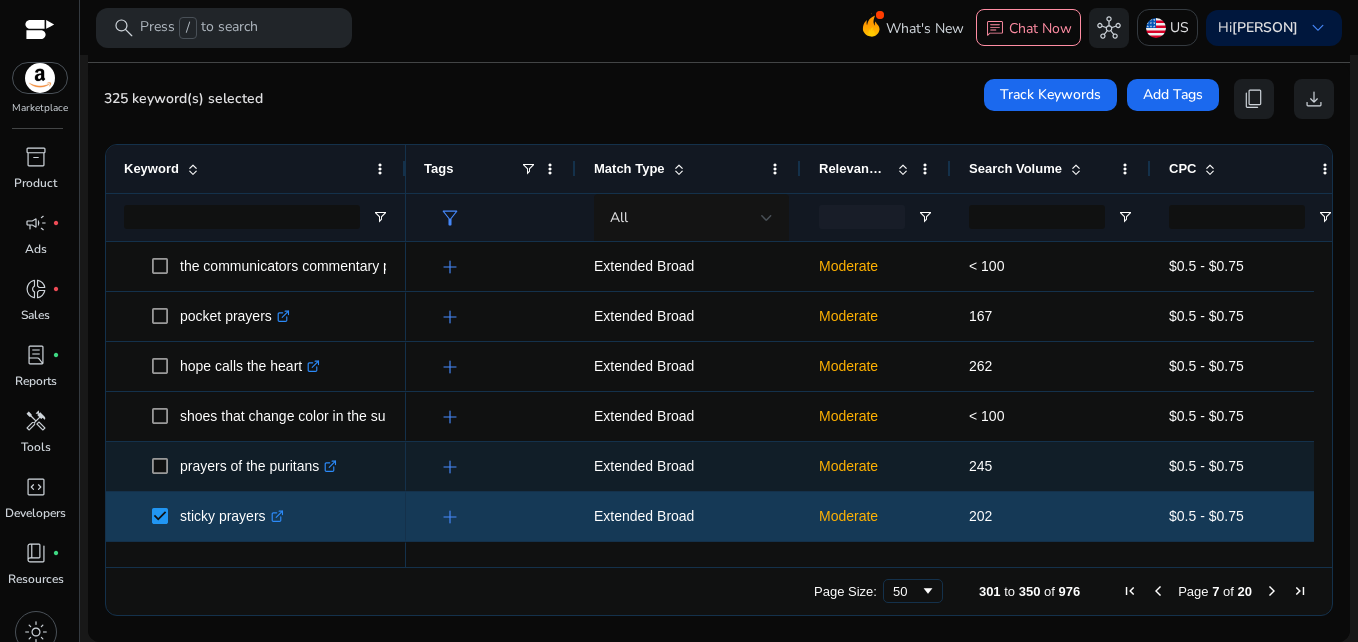 click at bounding box center [166, 466] 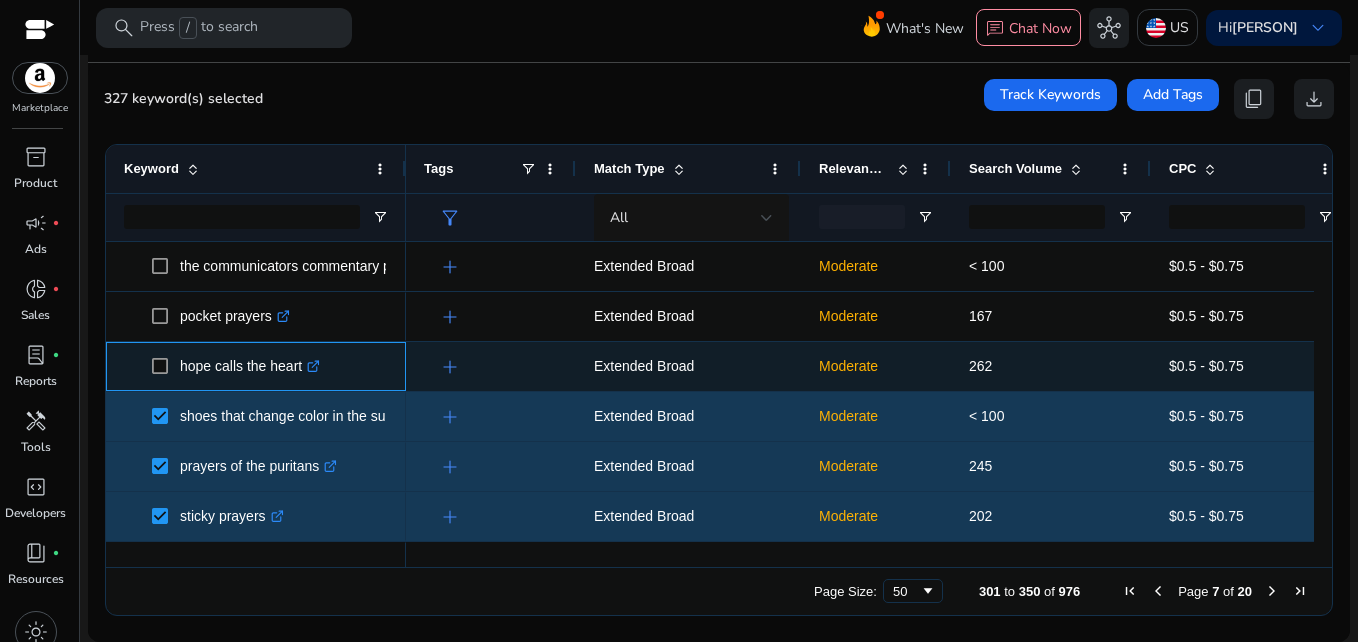 click on "hope calls the heart  .st0{fill:#2c8af8}" at bounding box center [256, 366] 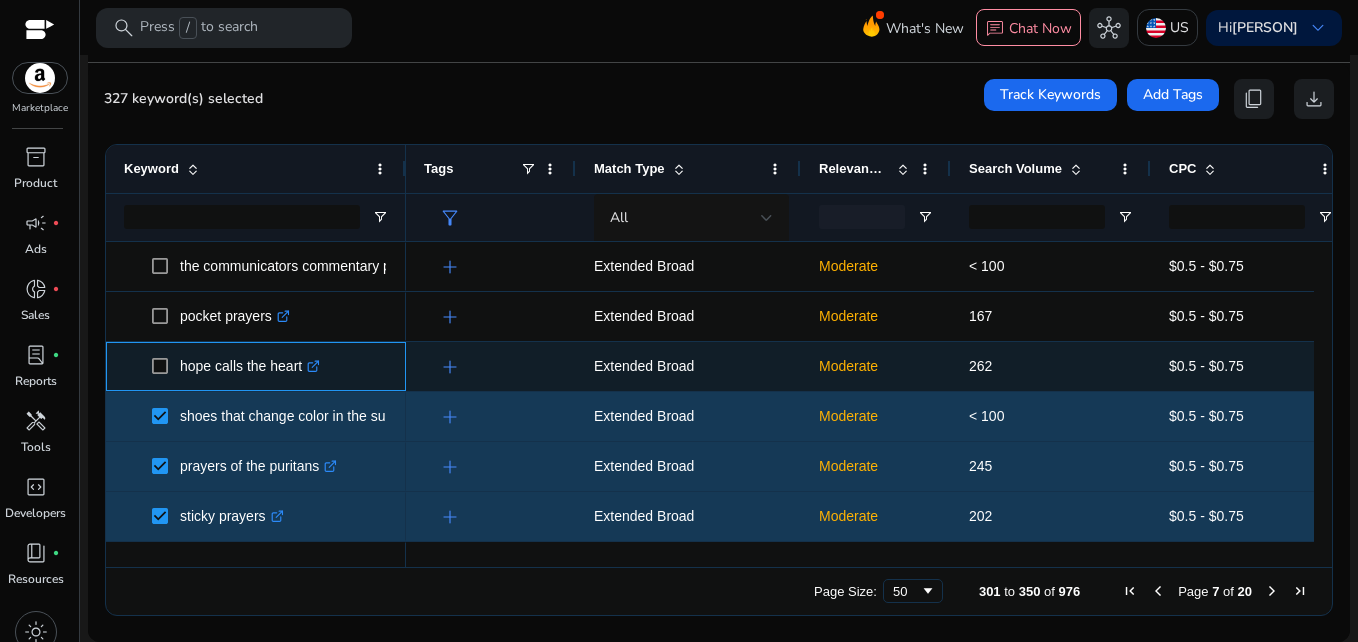 click at bounding box center [166, 366] 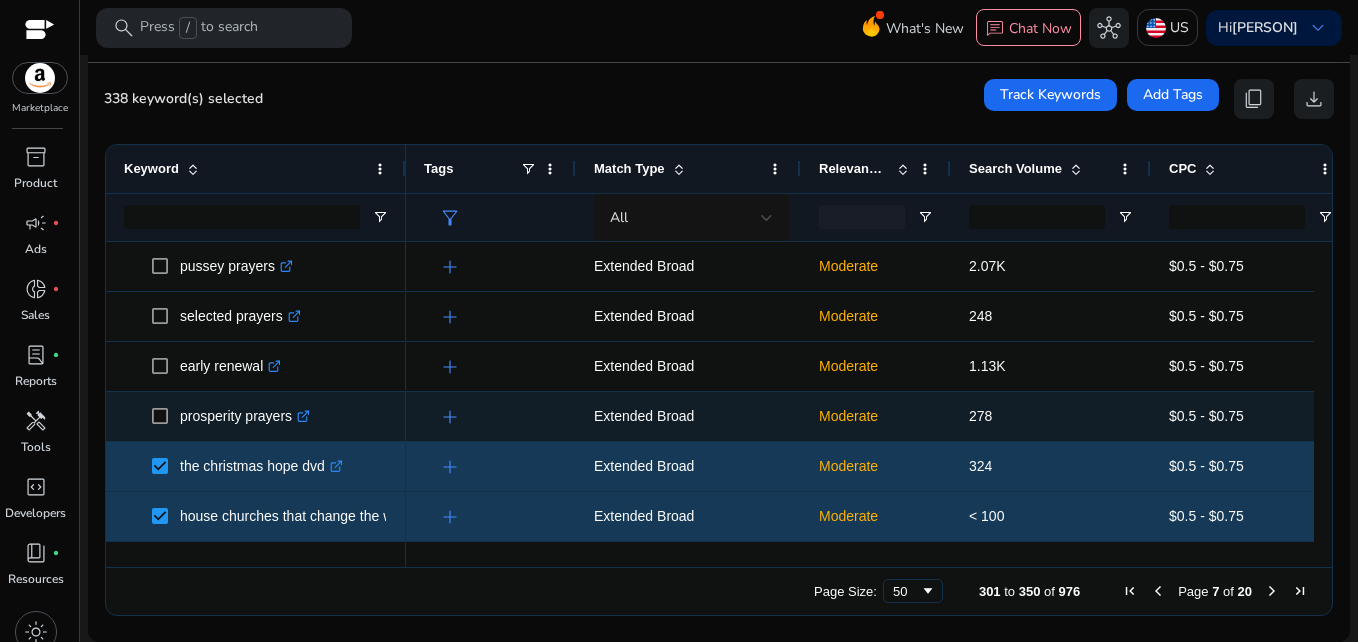 click at bounding box center [166, 416] 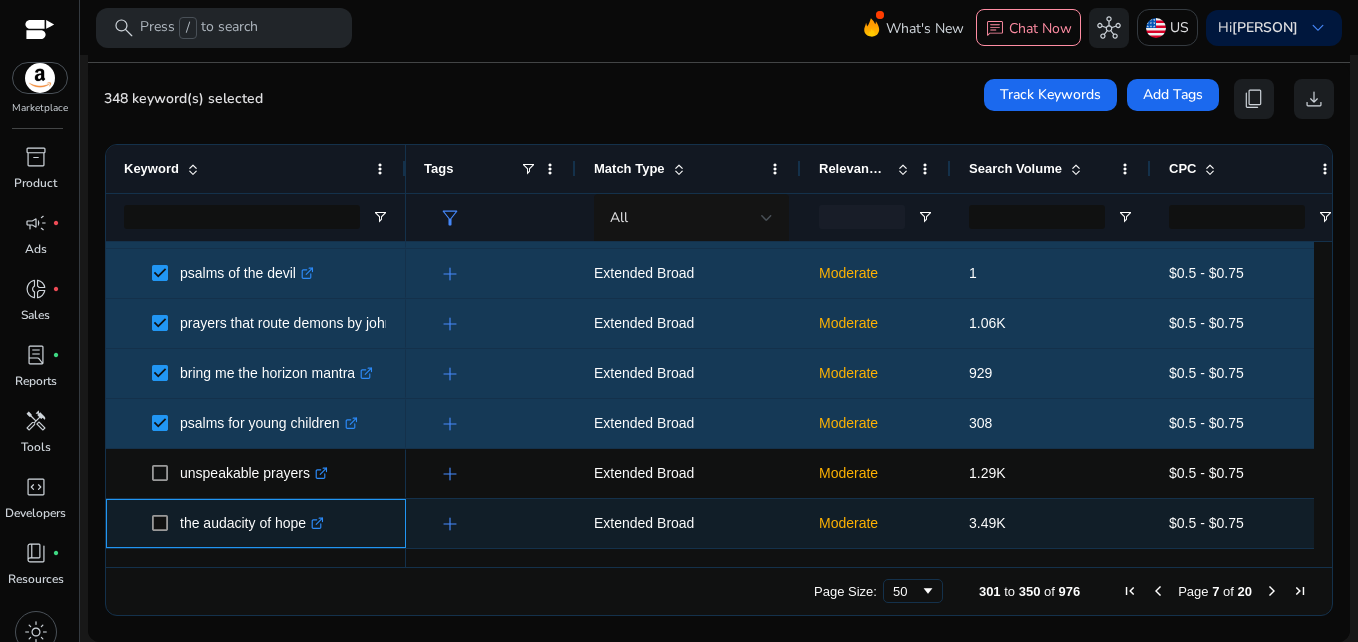 click at bounding box center [166, 523] 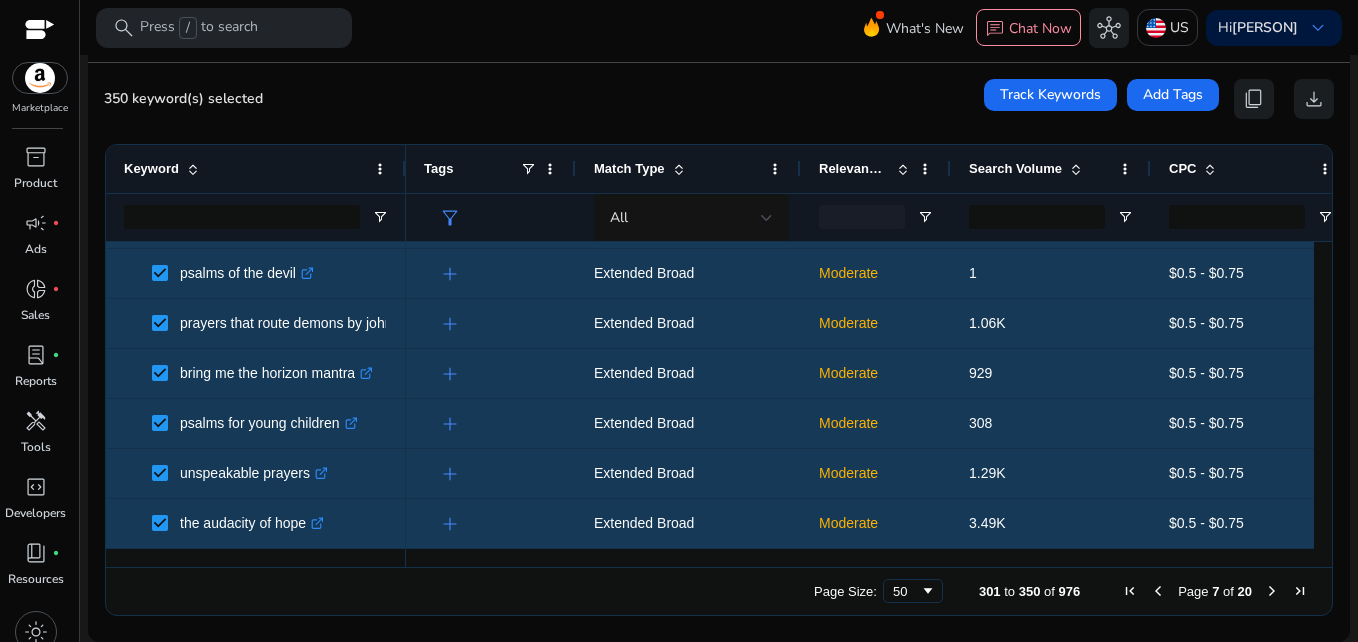 click at bounding box center [1158, 591] 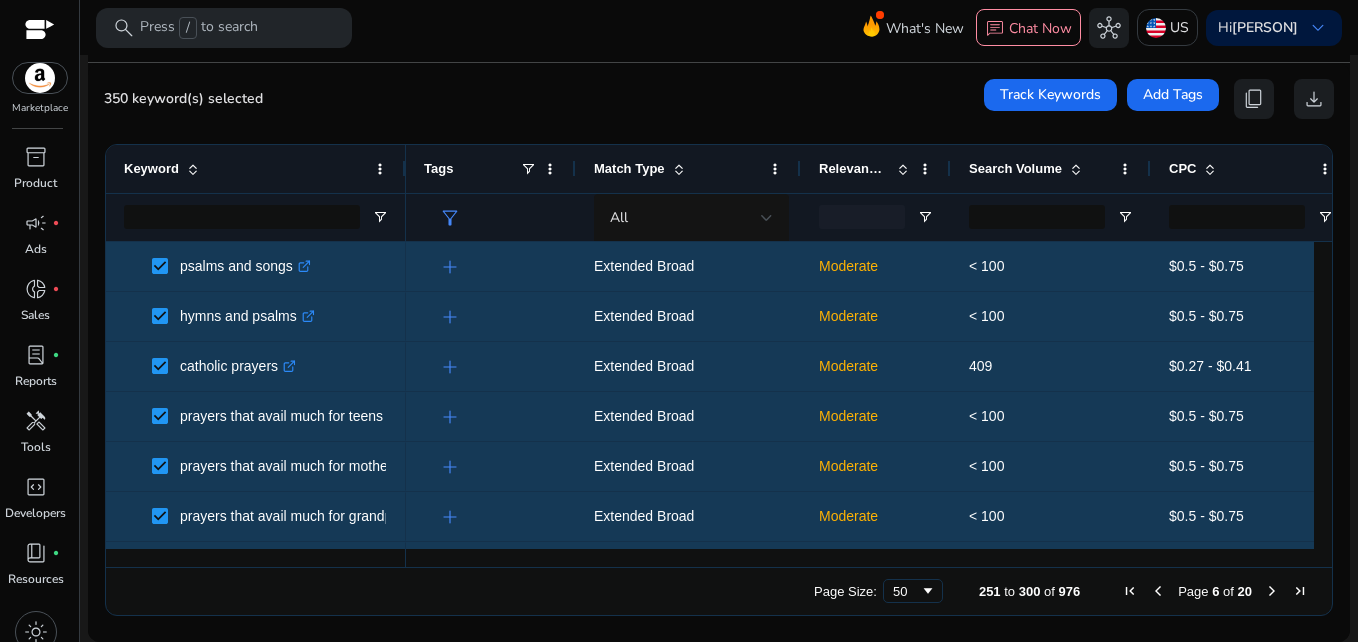 click at bounding box center (1158, 591) 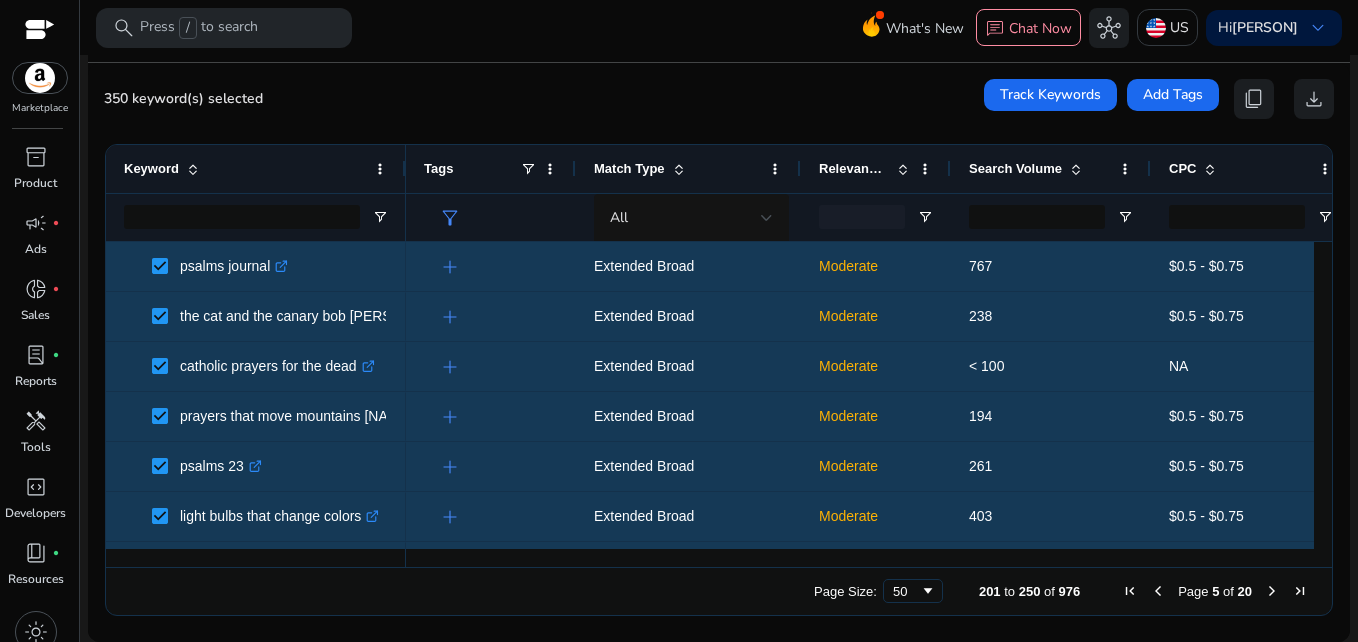 click at bounding box center [1158, 591] 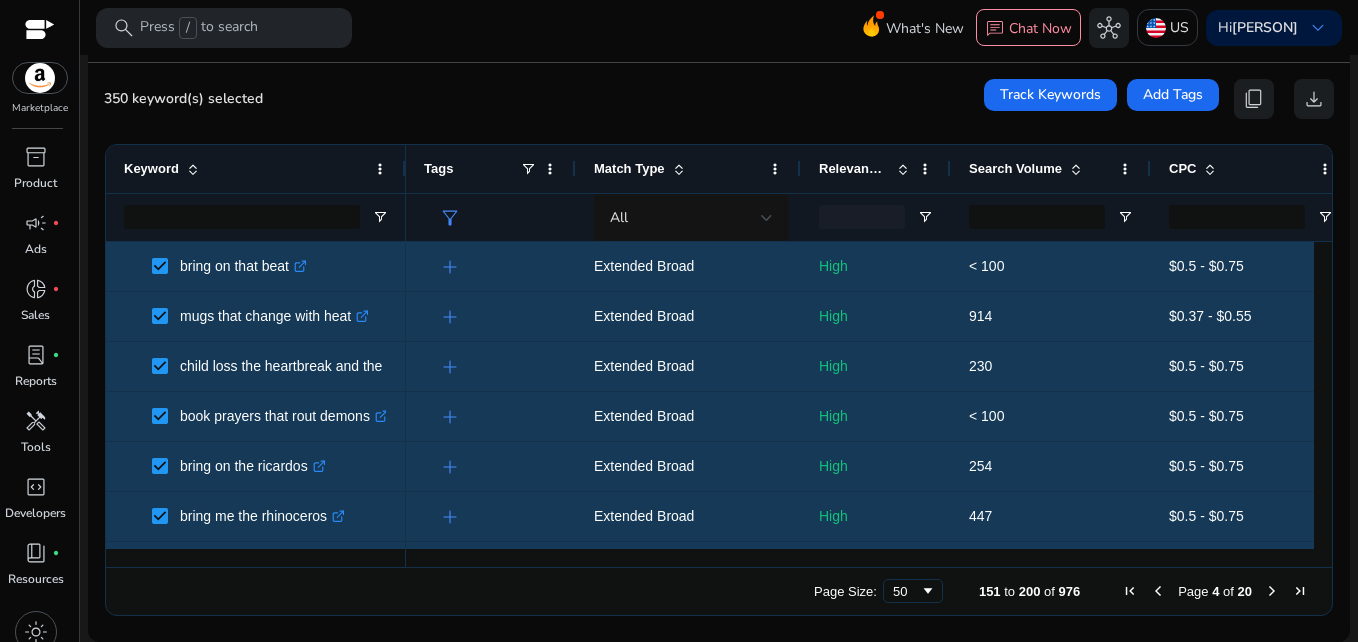 click at bounding box center (1158, 591) 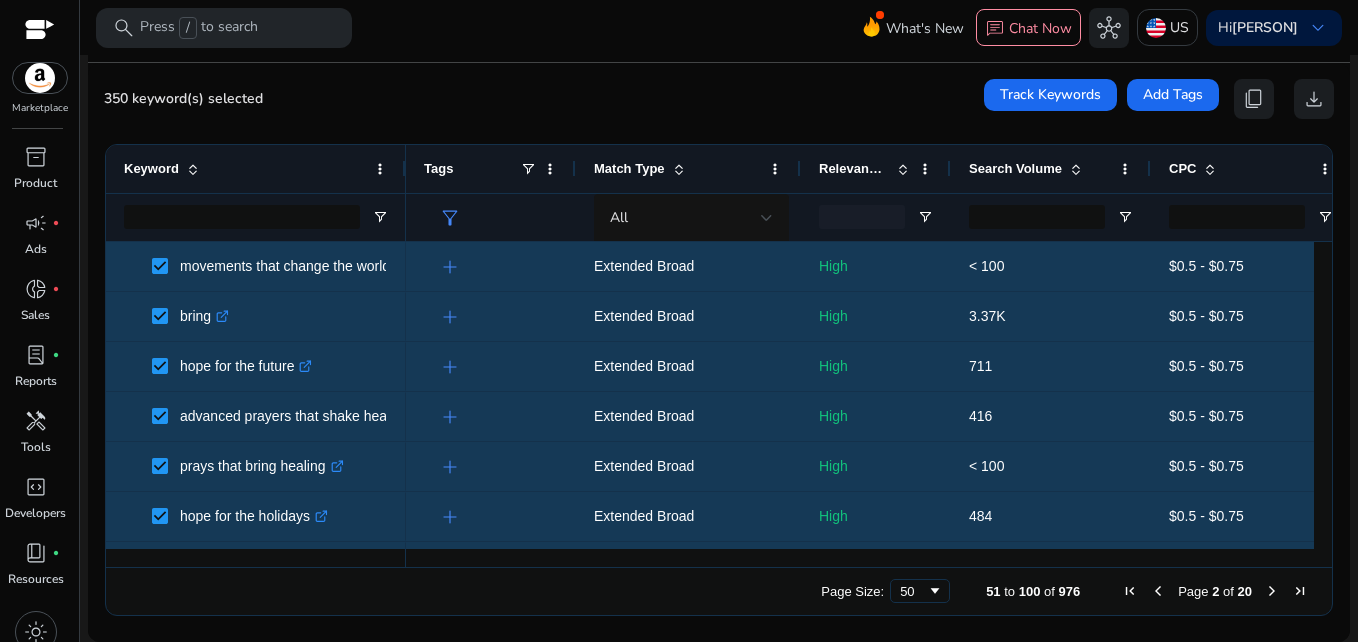 click at bounding box center [1158, 591] 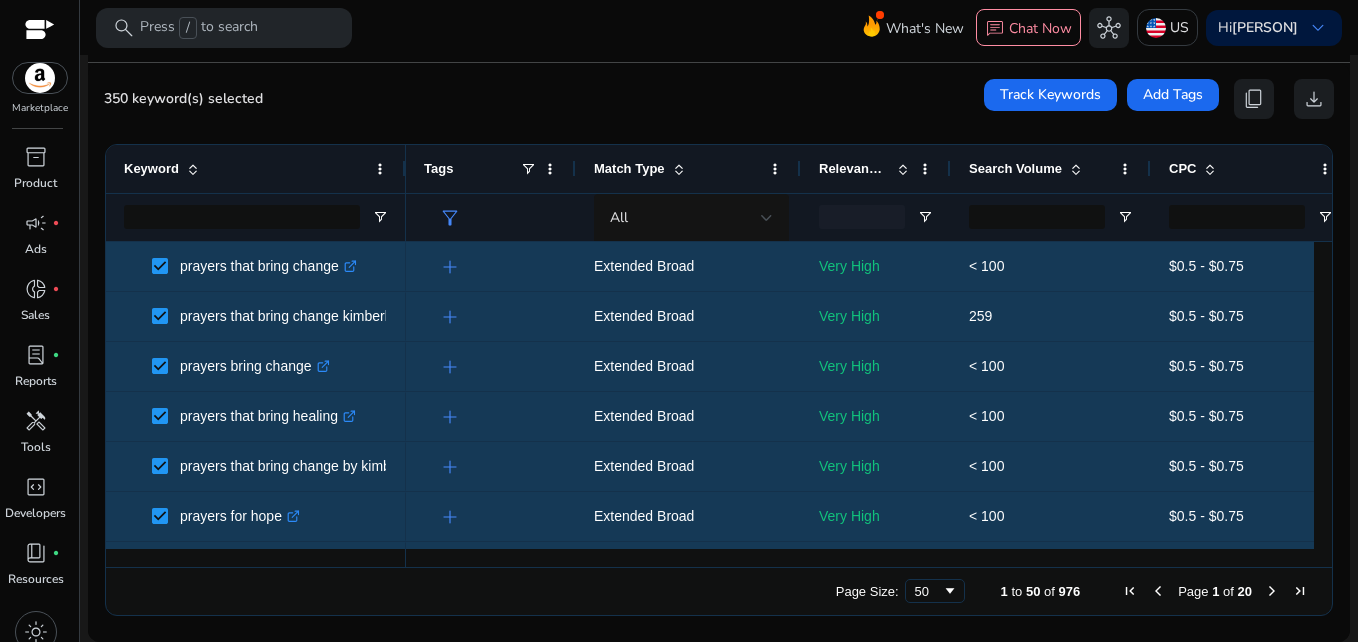 click at bounding box center [1158, 591] 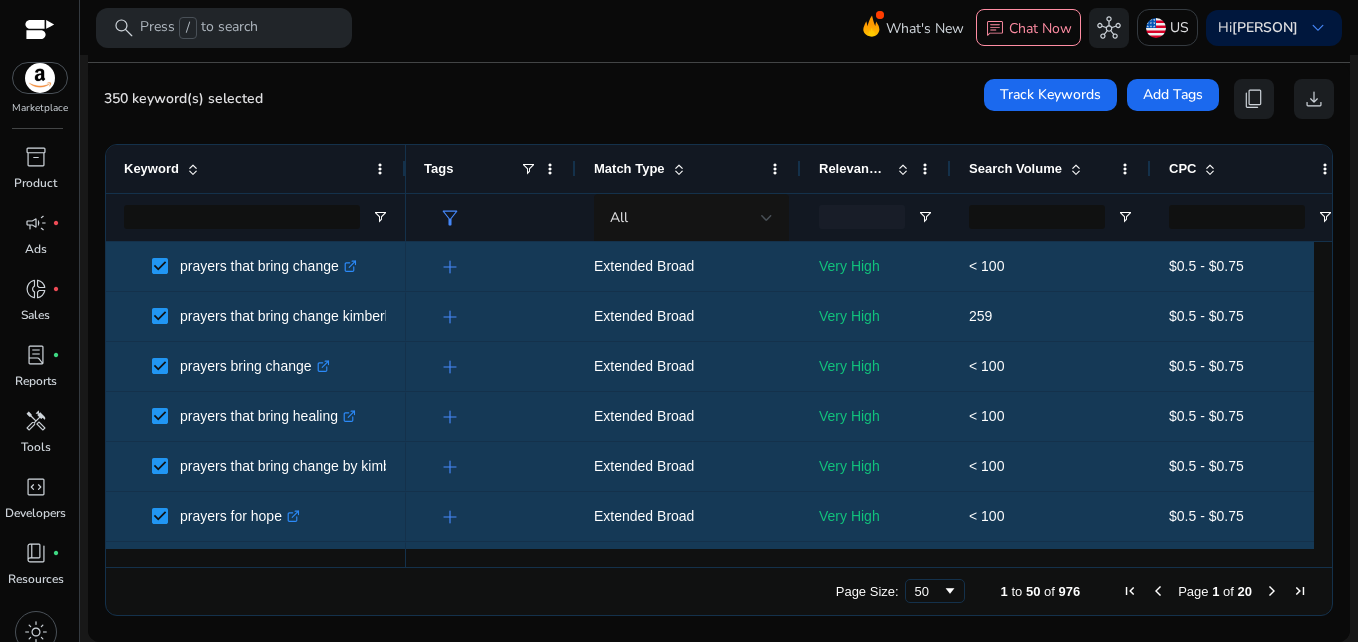 click at bounding box center [1158, 591] 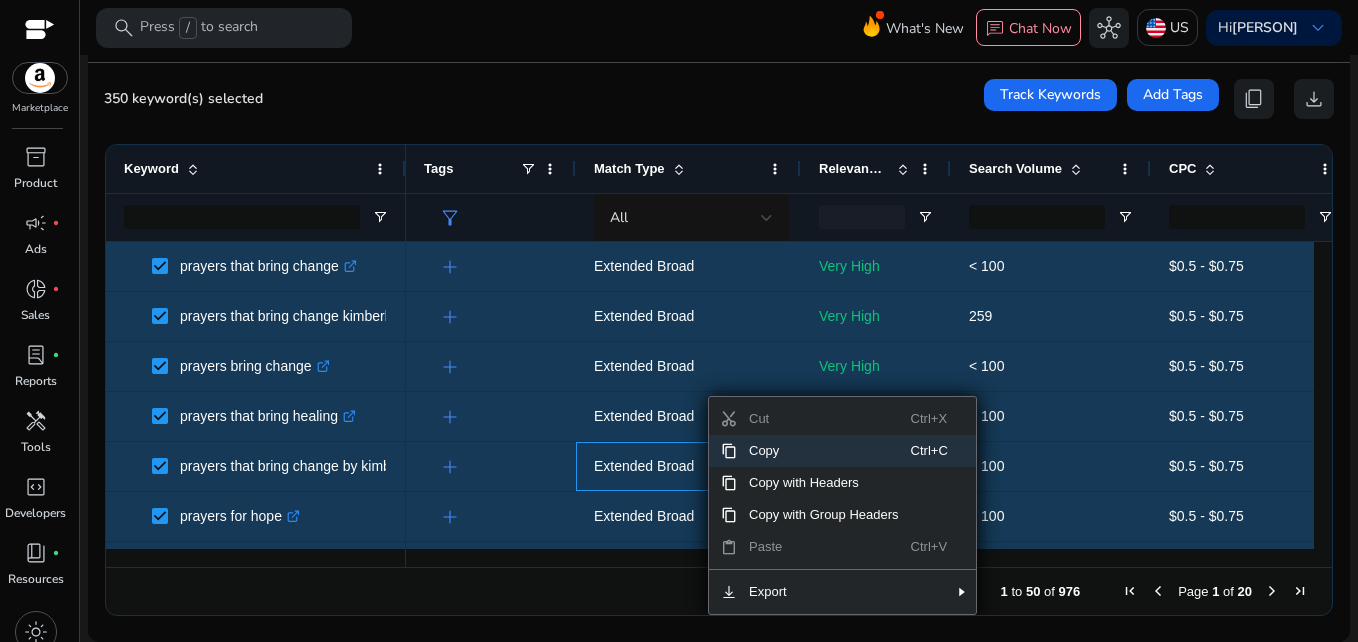 click on "Copy" at bounding box center (824, 451) 